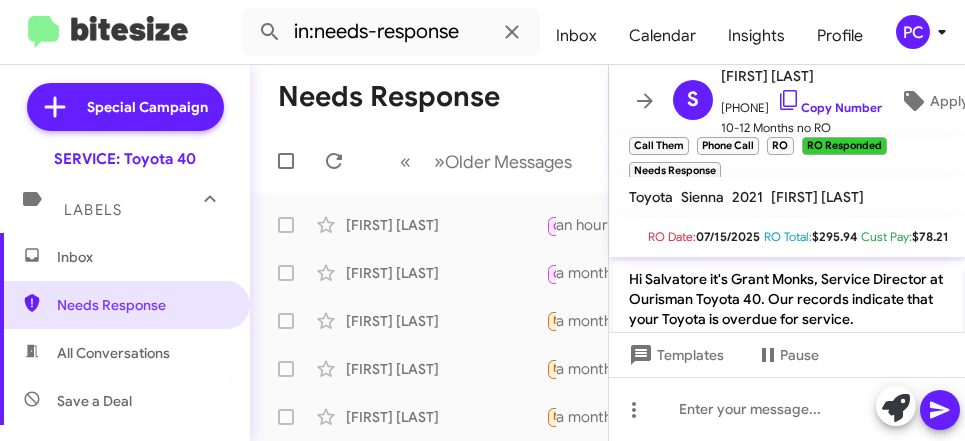 scroll, scrollTop: 0, scrollLeft: 0, axis: both 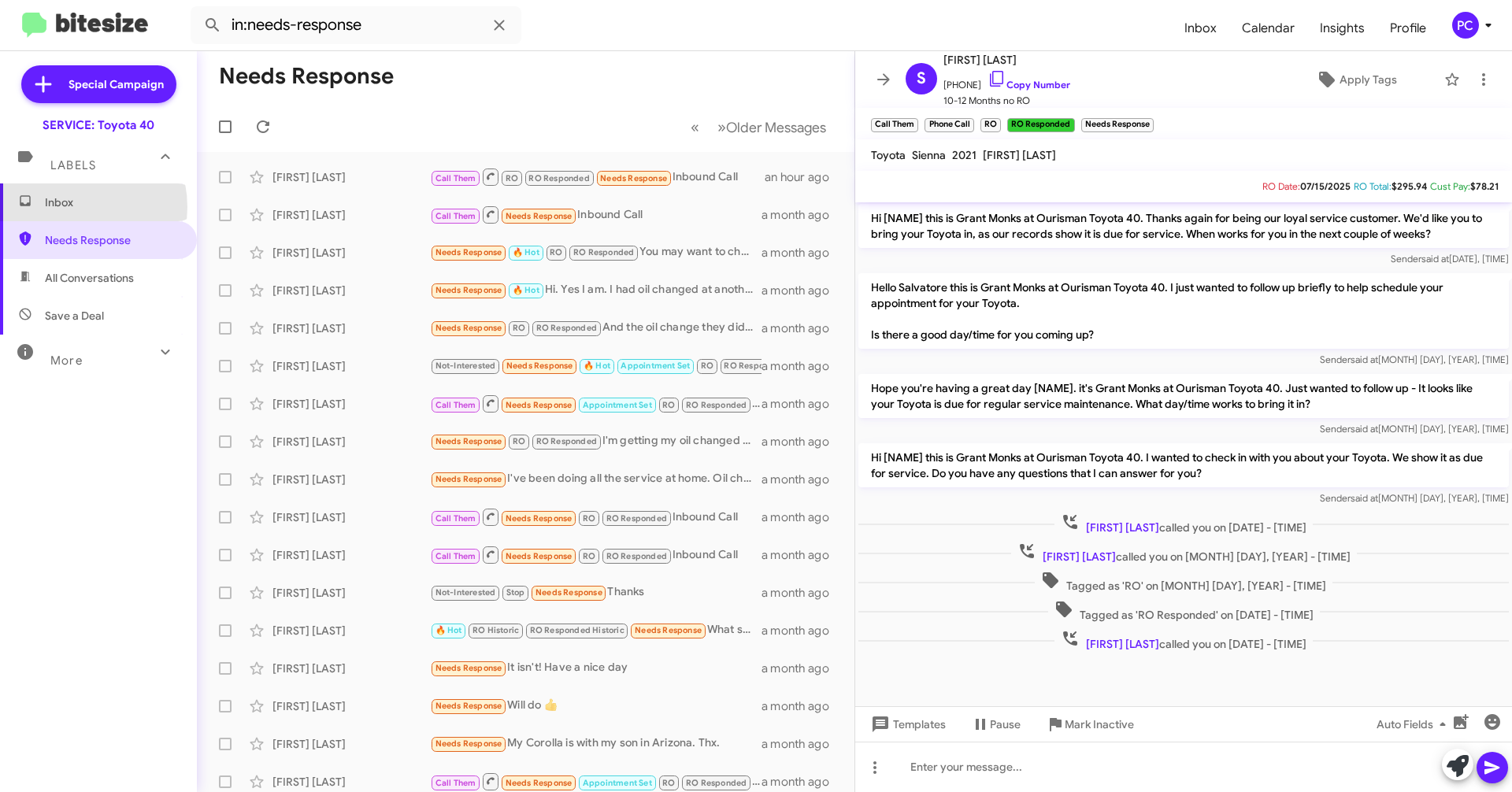 click on "Inbox" at bounding box center [112, 202] 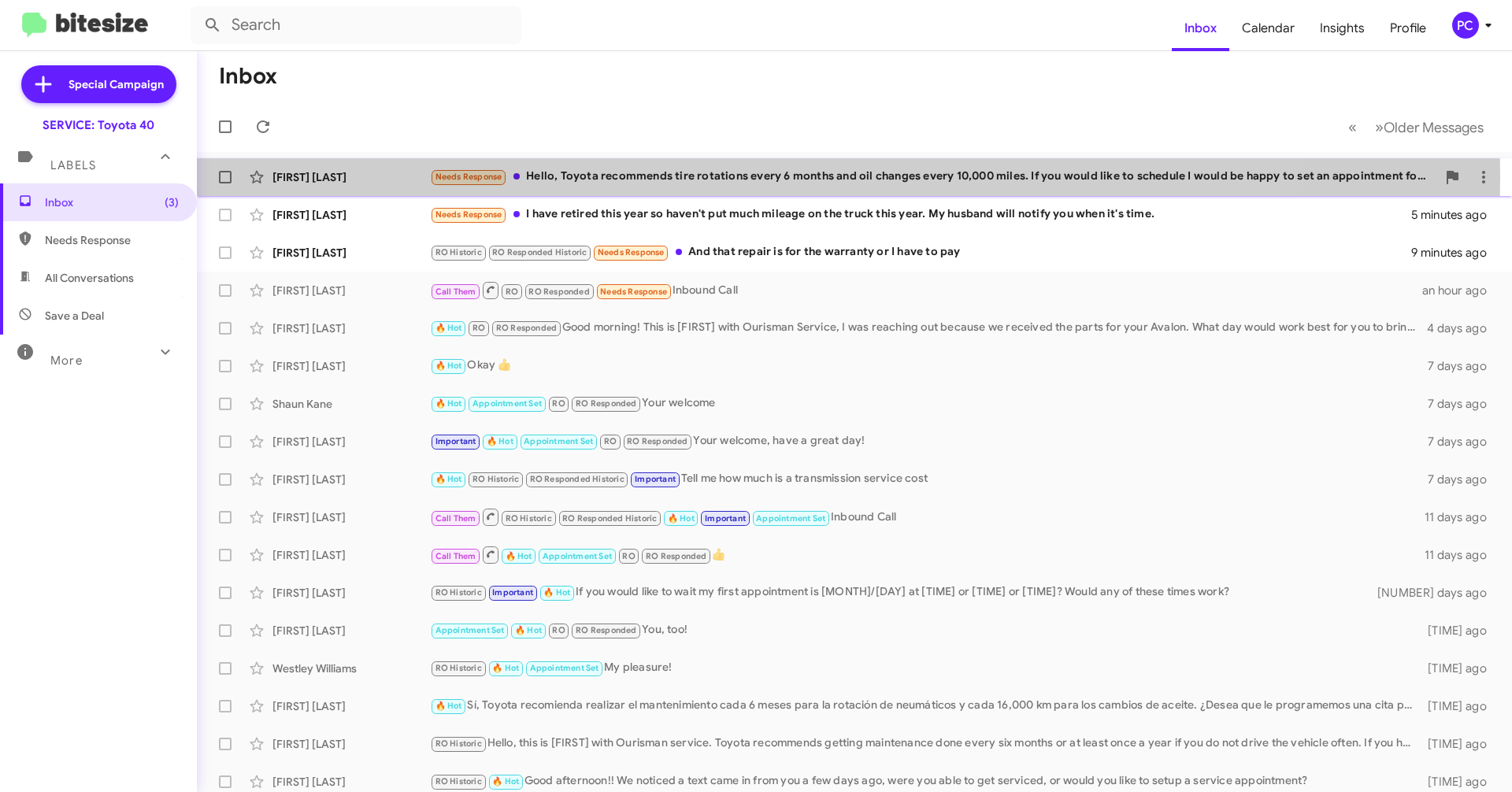 click on "[FIRST] [LAST]" 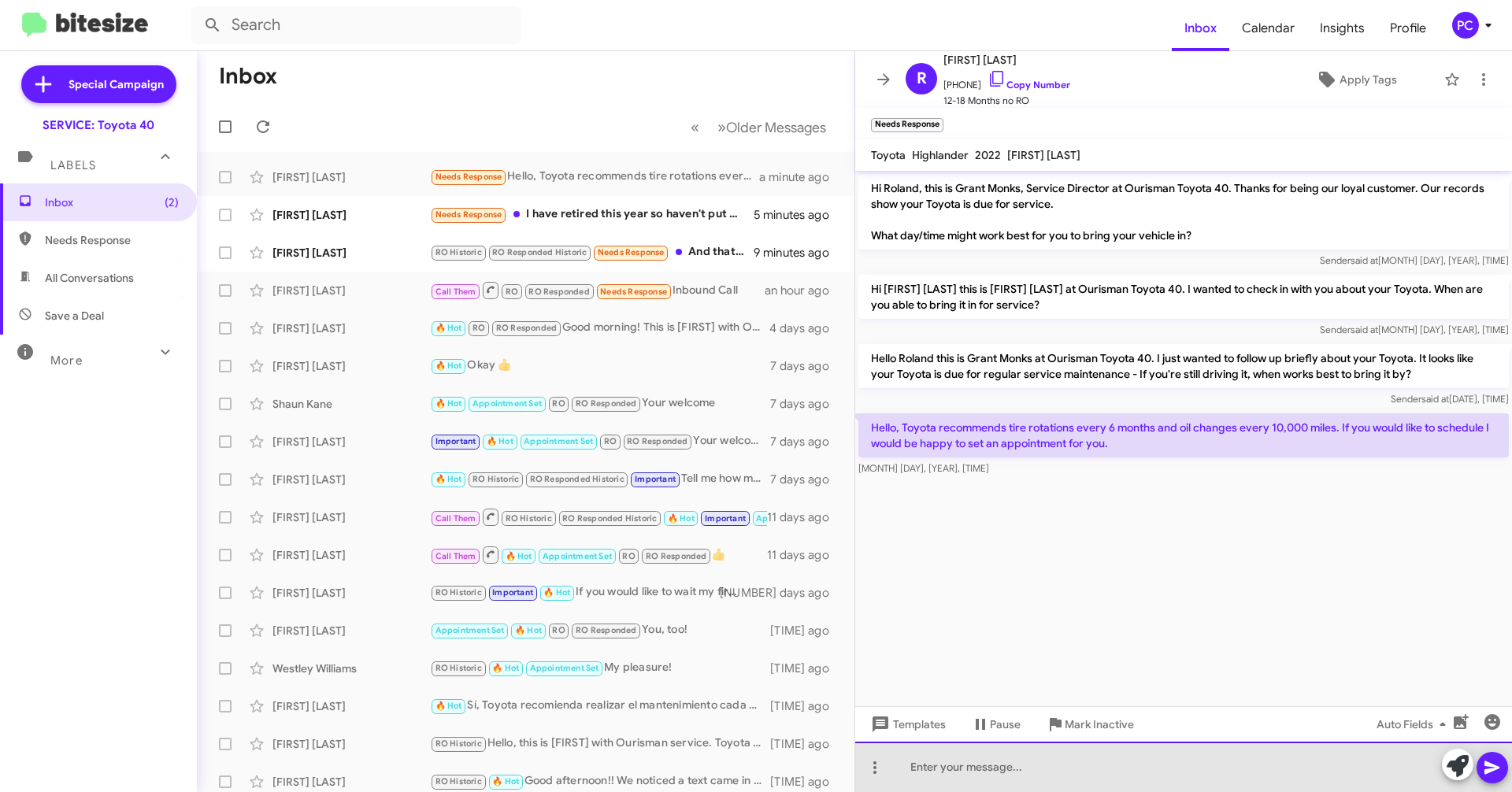 click 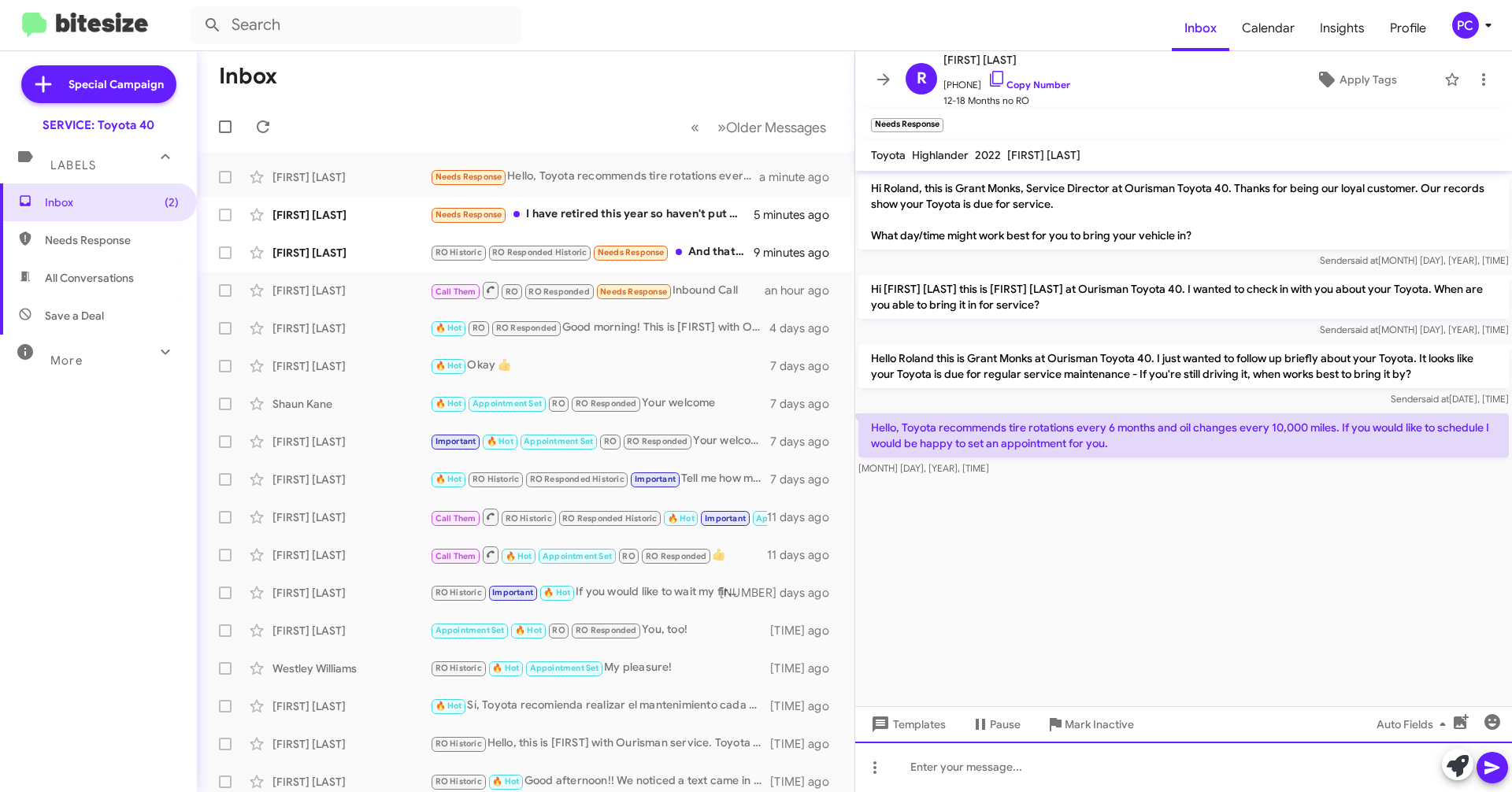 type 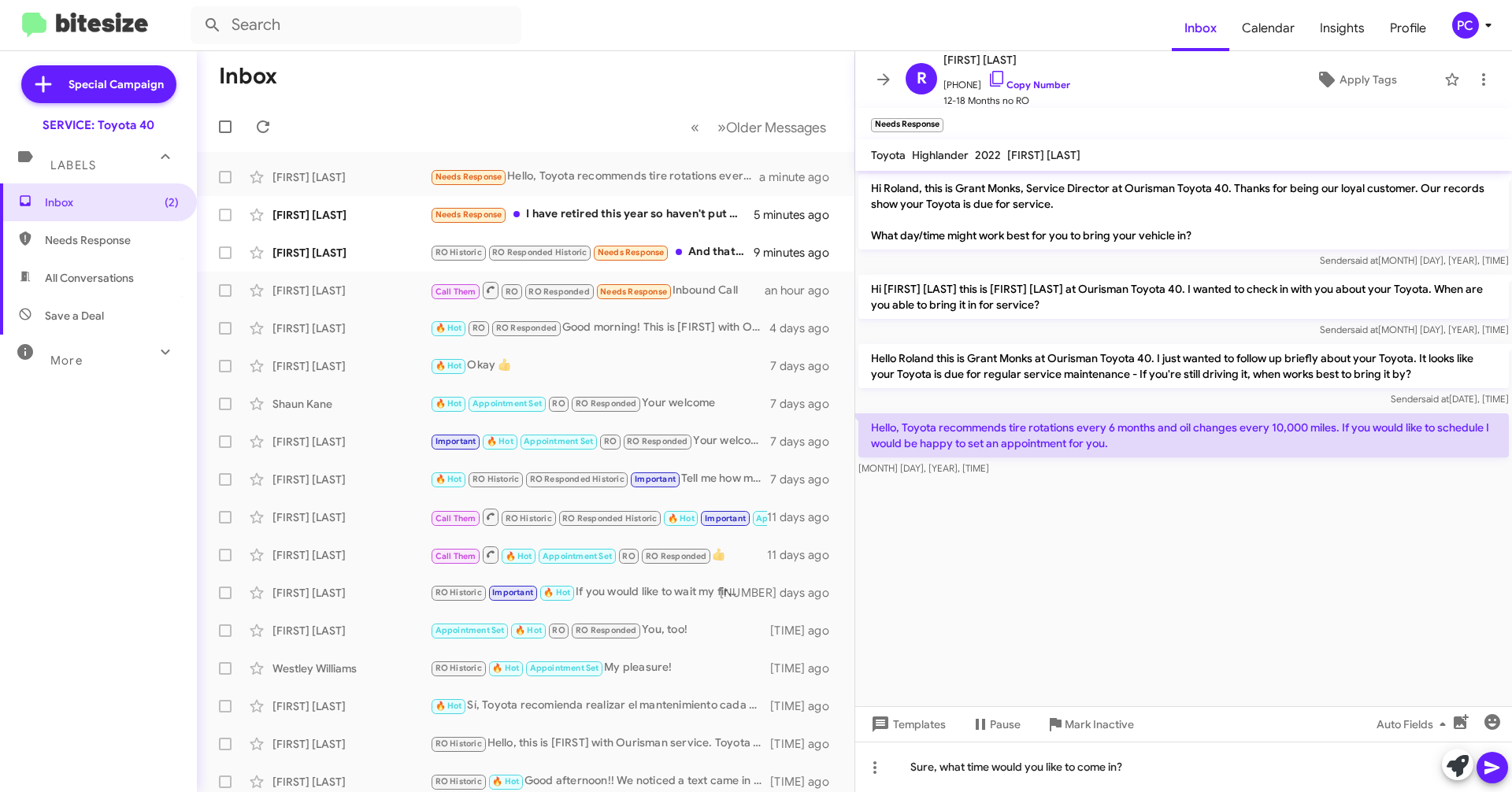 click 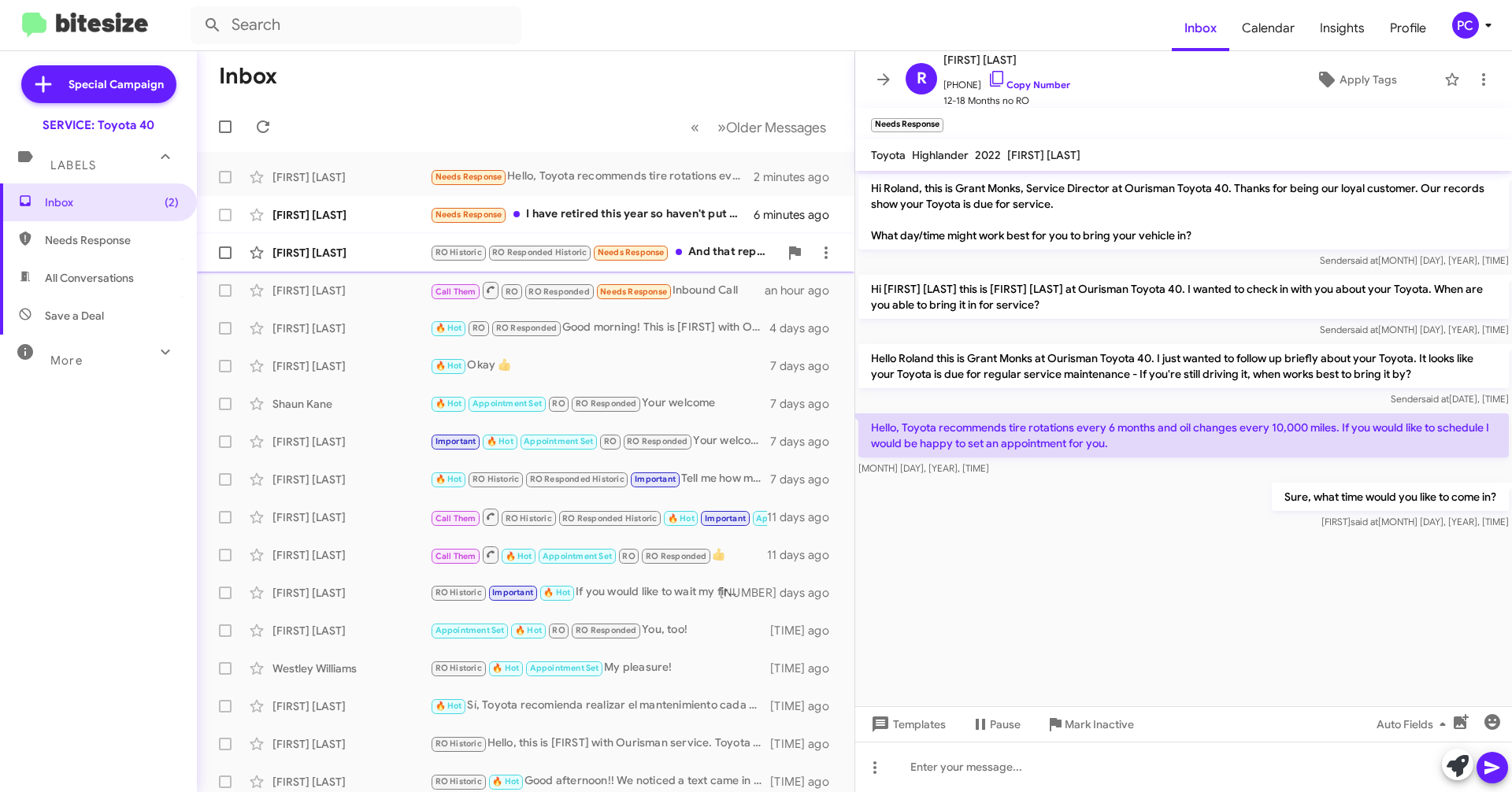click on "[FIRST] [LAST]" 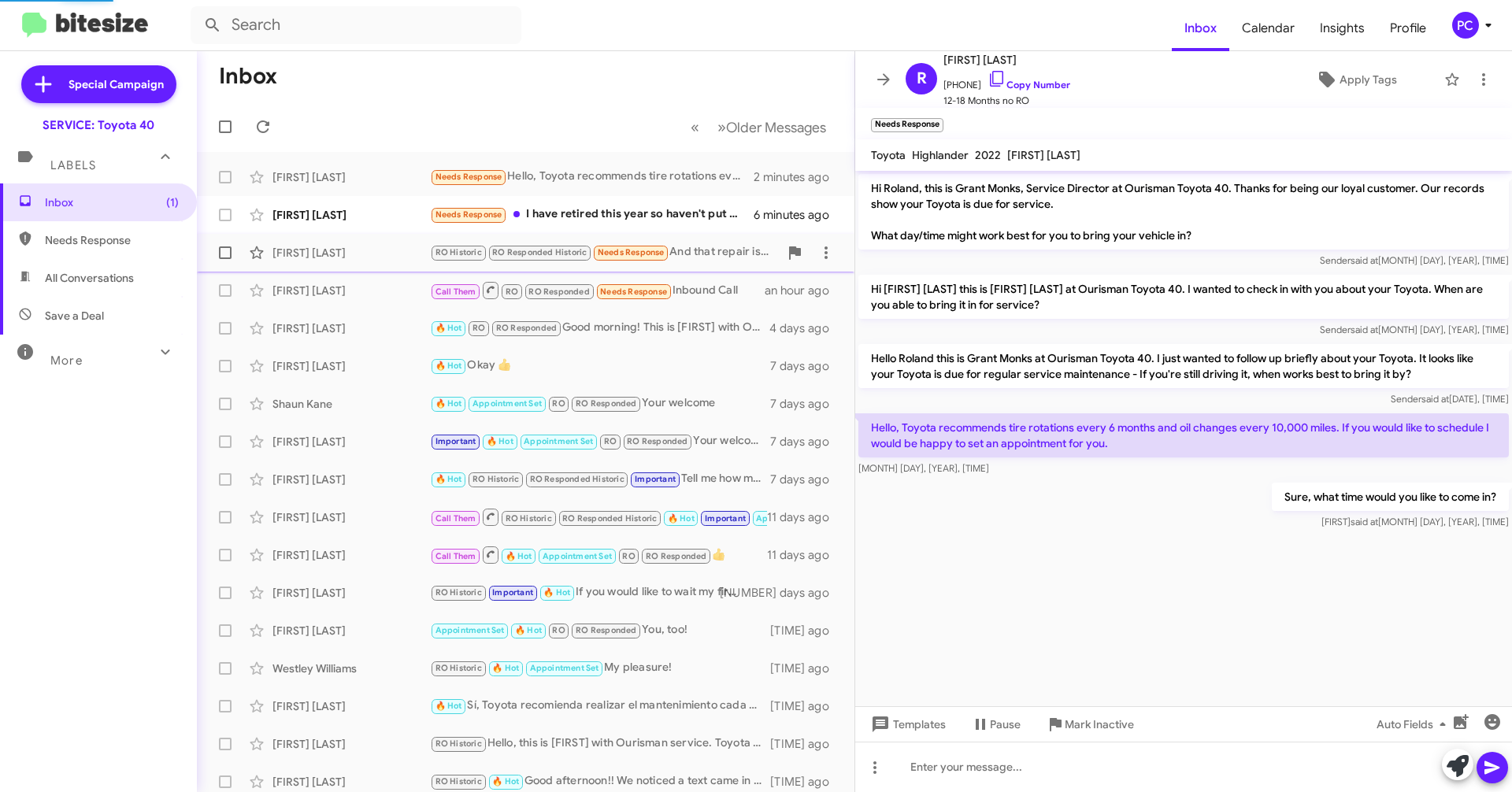 scroll, scrollTop: 913, scrollLeft: 0, axis: vertical 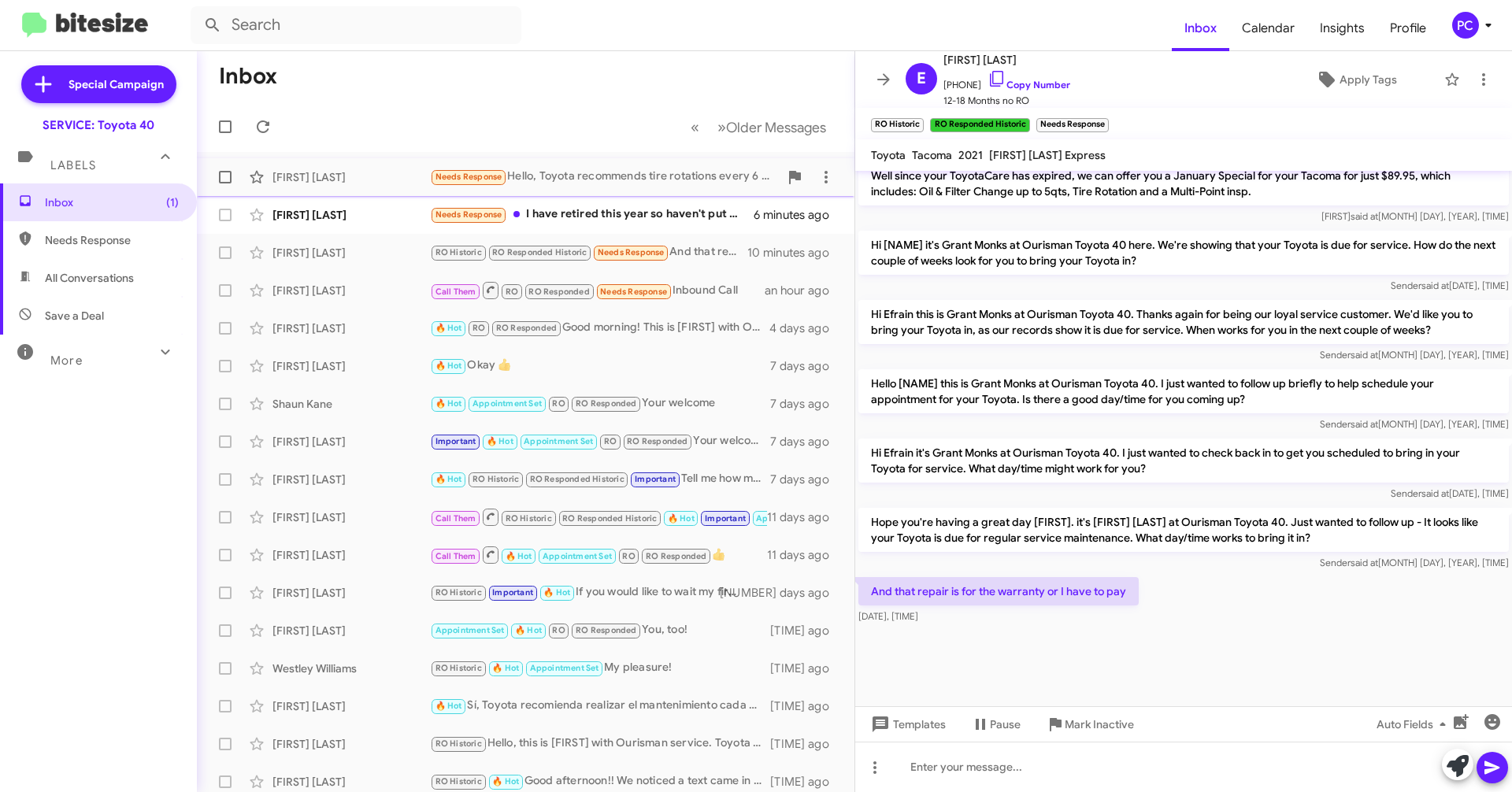 click on "[FIRST] [LAST]" 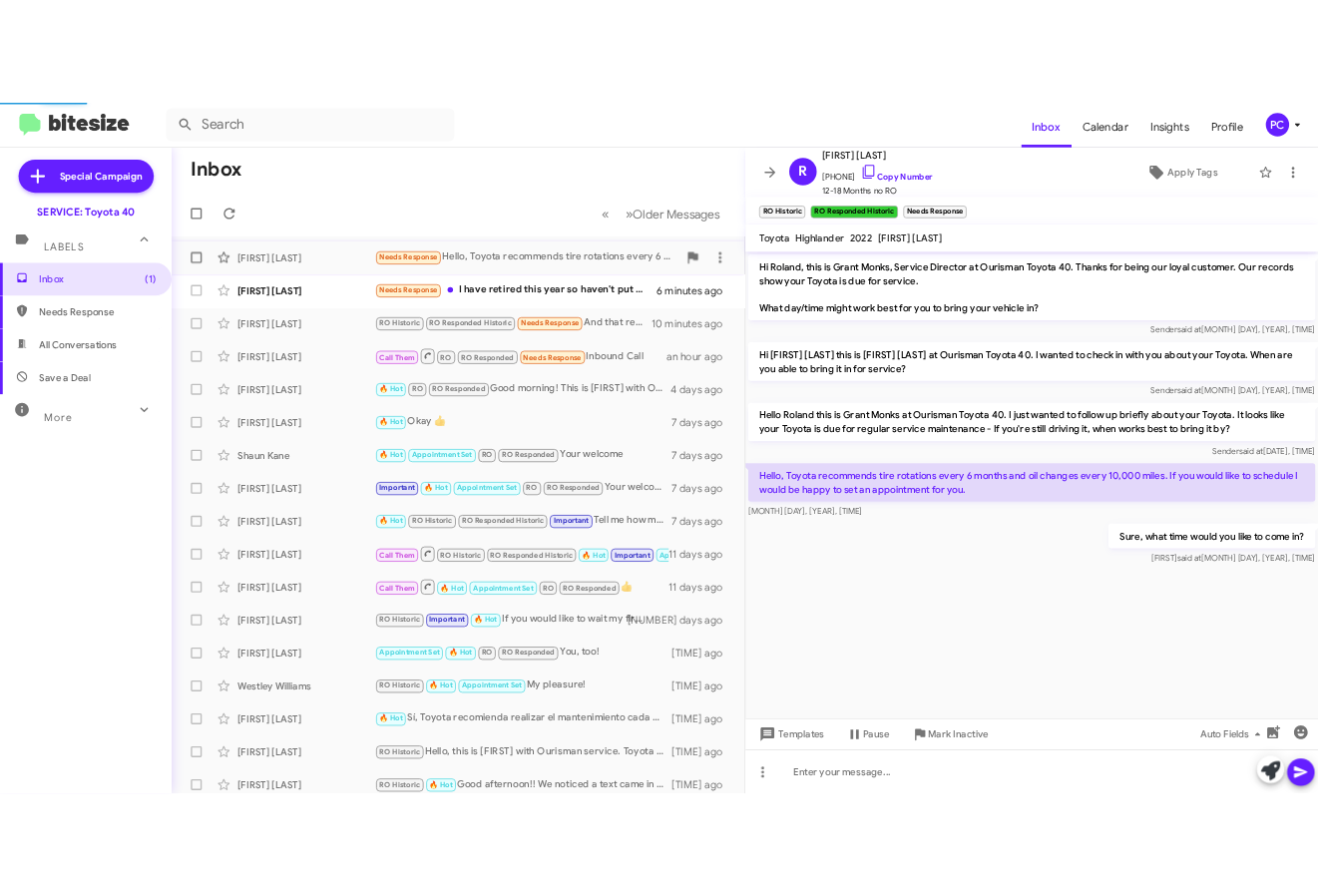 scroll, scrollTop: 0, scrollLeft: 0, axis: both 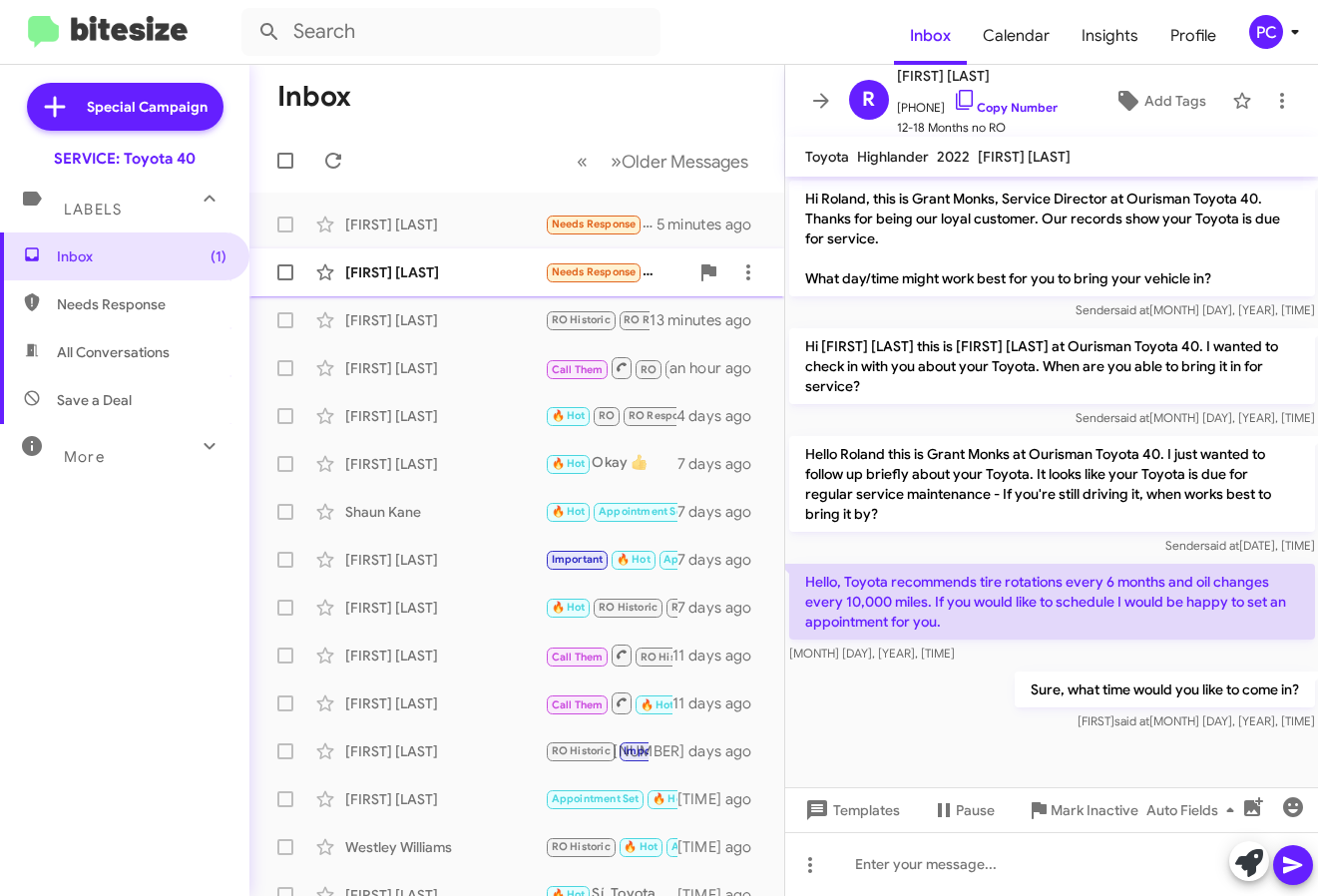 click on "[FIRST] [LAST]" 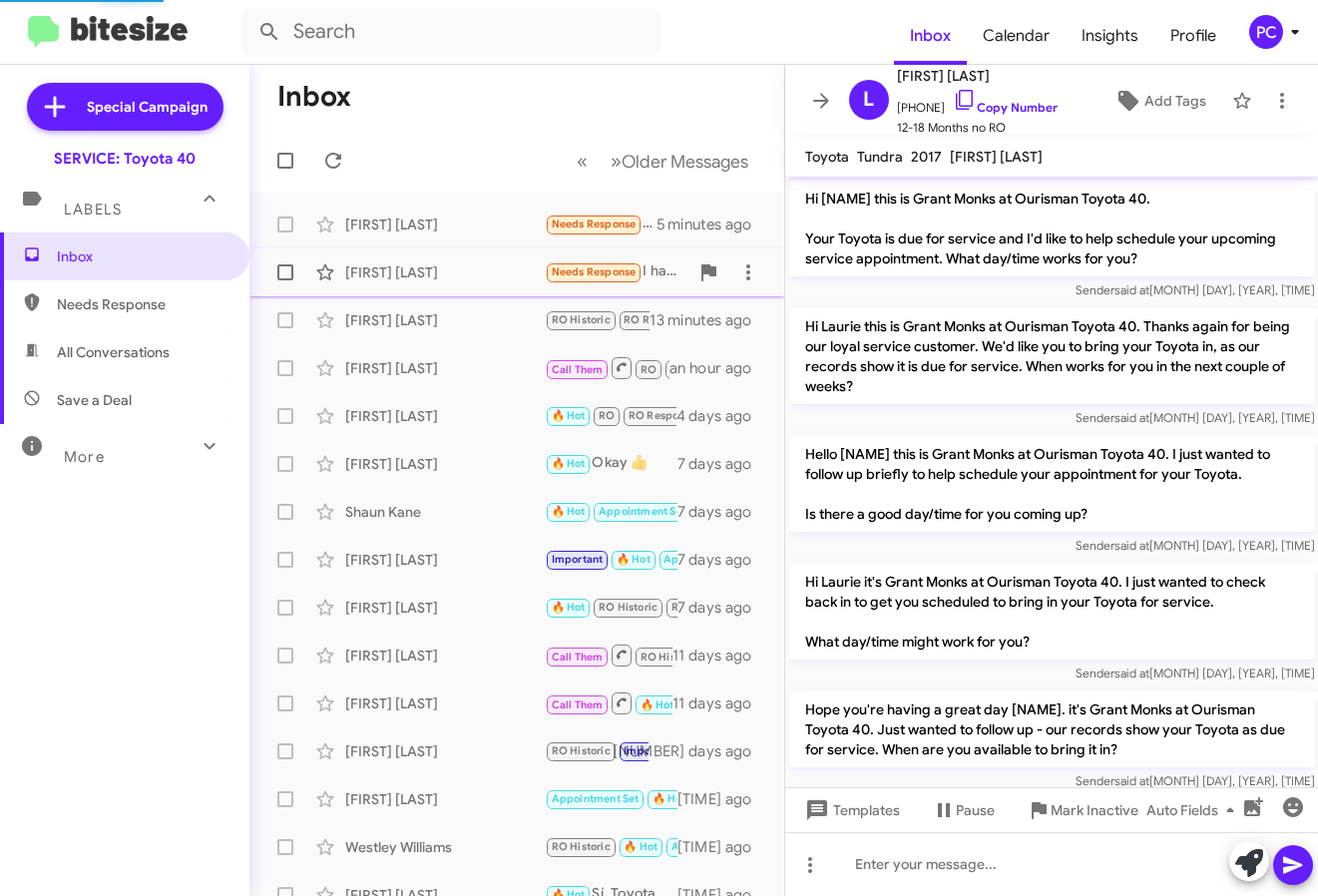scroll, scrollTop: 1884, scrollLeft: 0, axis: vertical 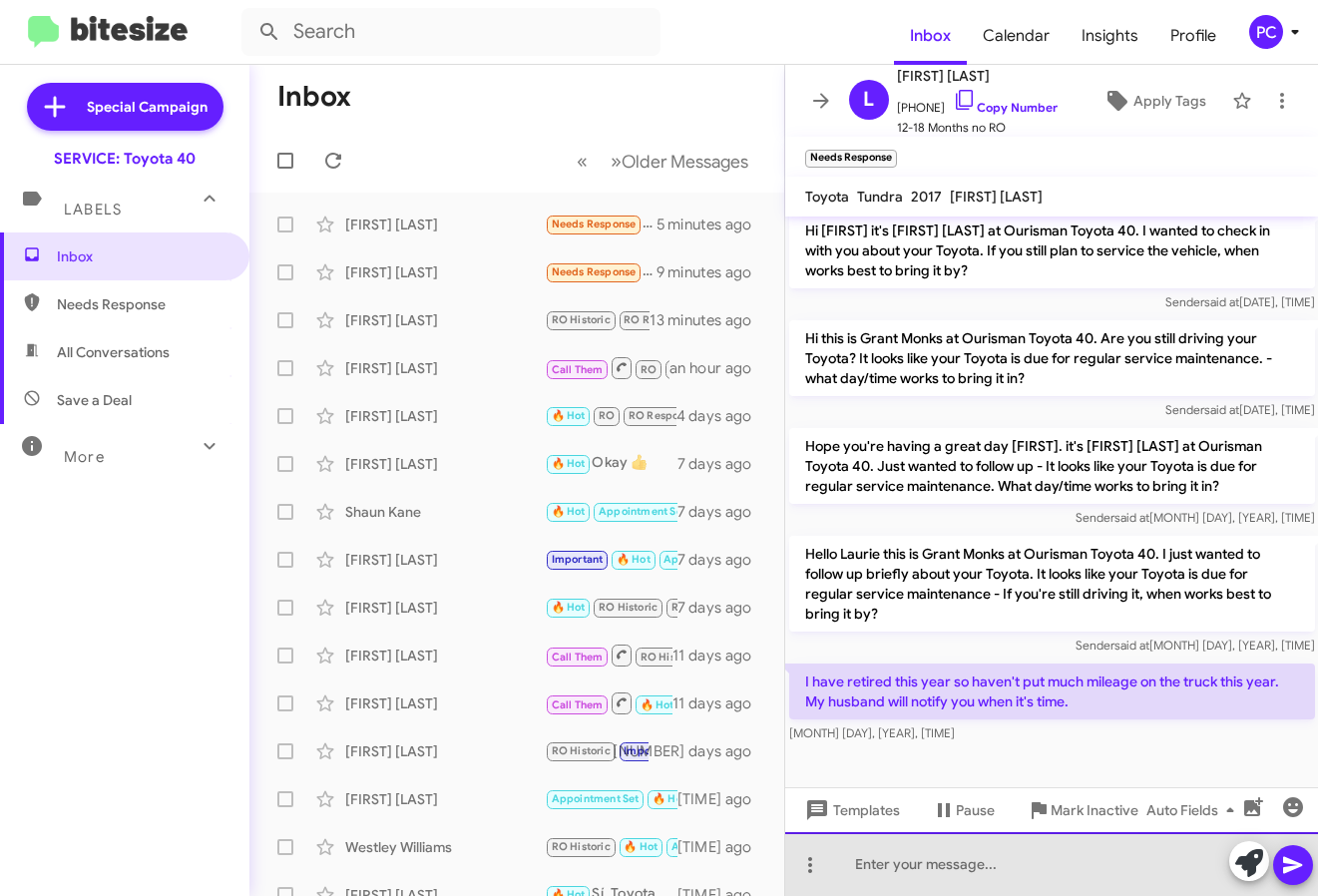 click 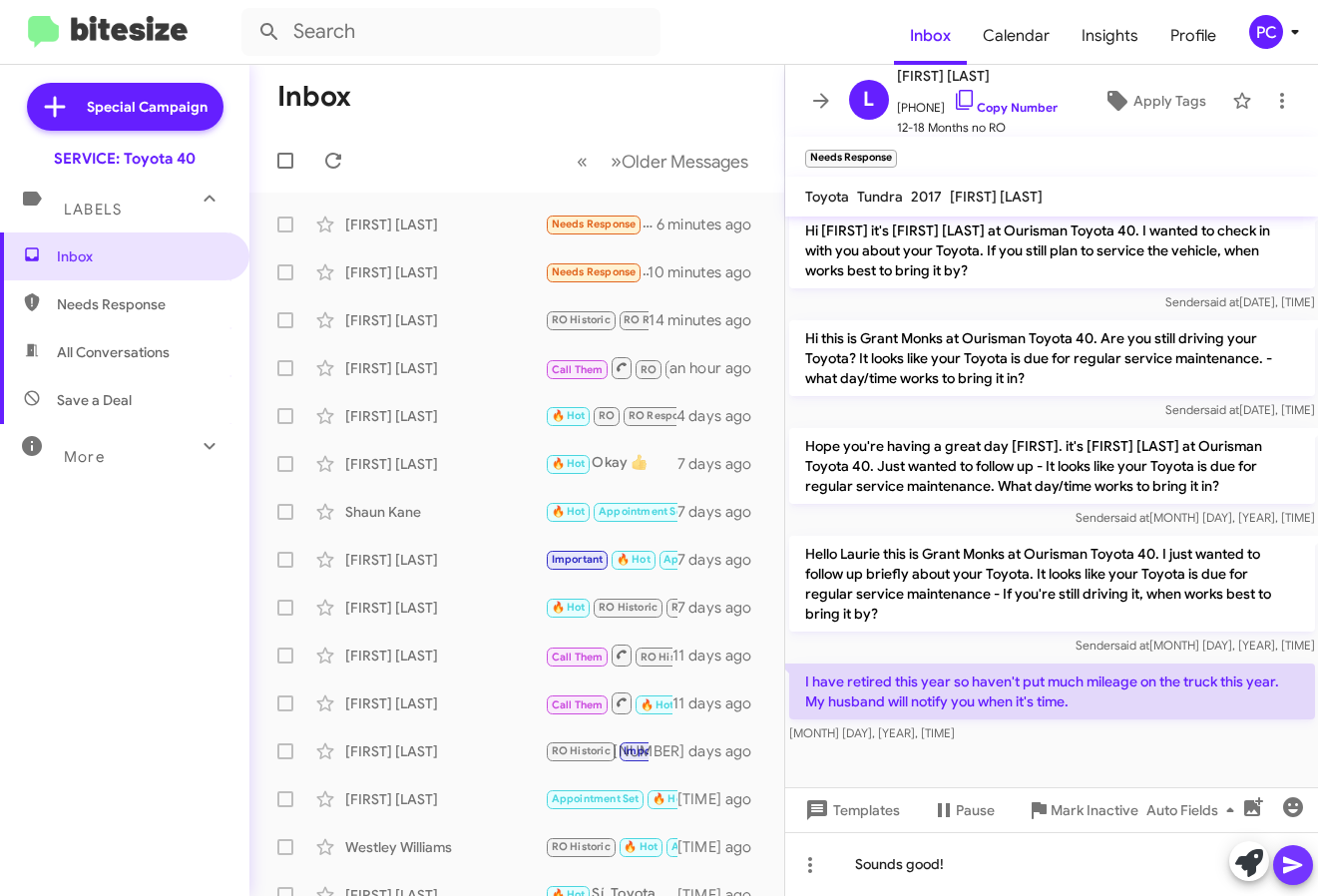 click 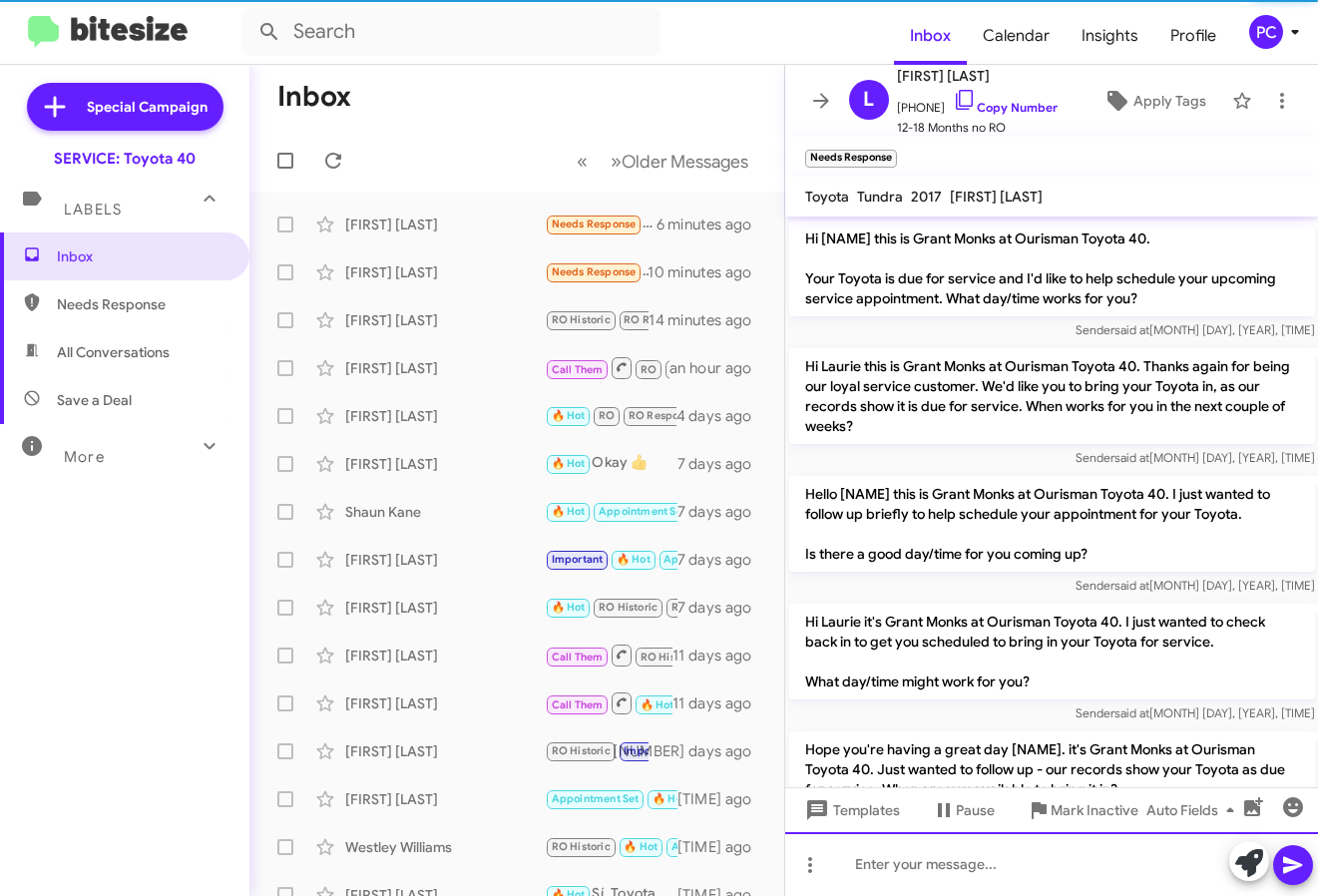 scroll, scrollTop: 100, scrollLeft: 0, axis: vertical 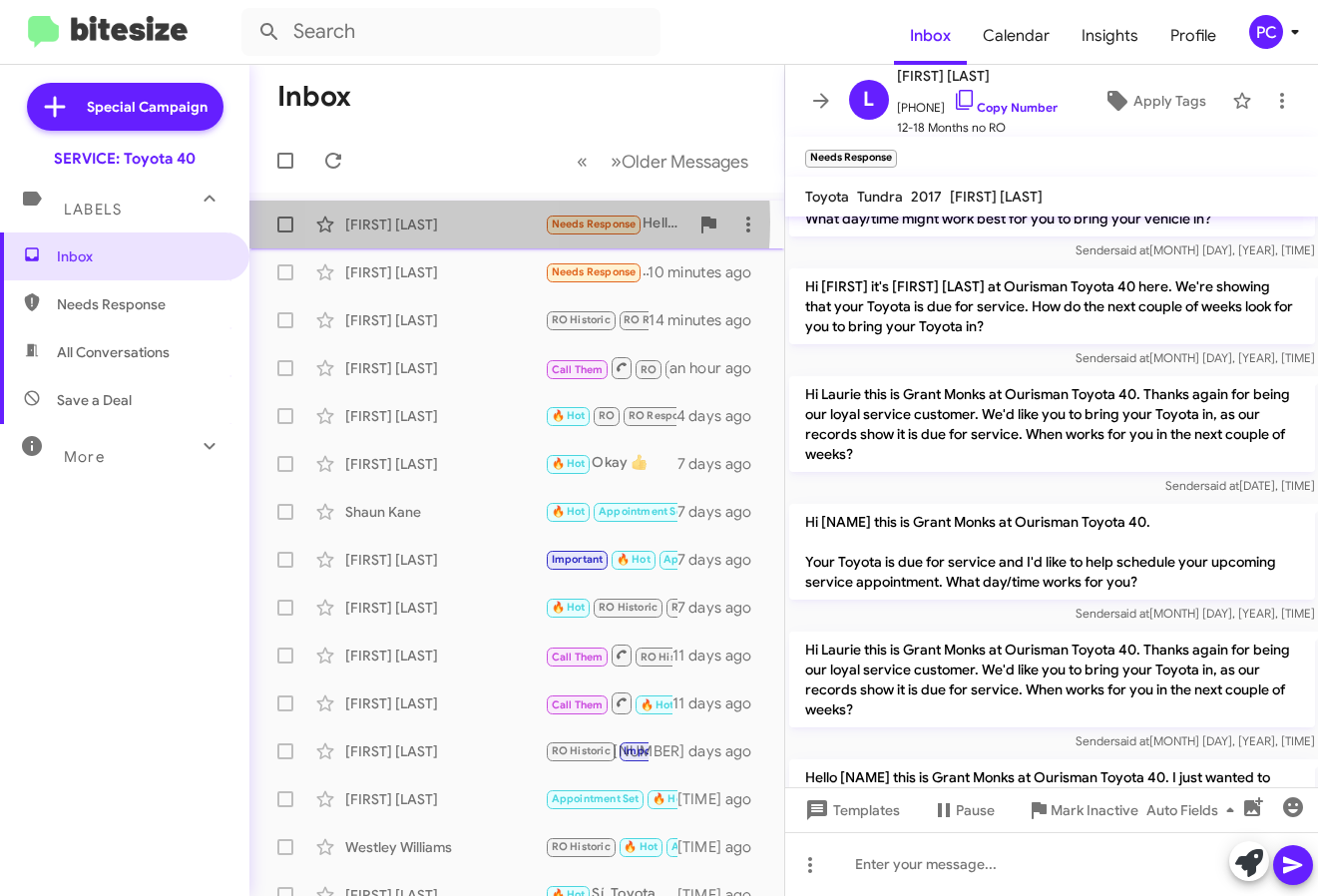 click on "[FIRST] [LAST]" 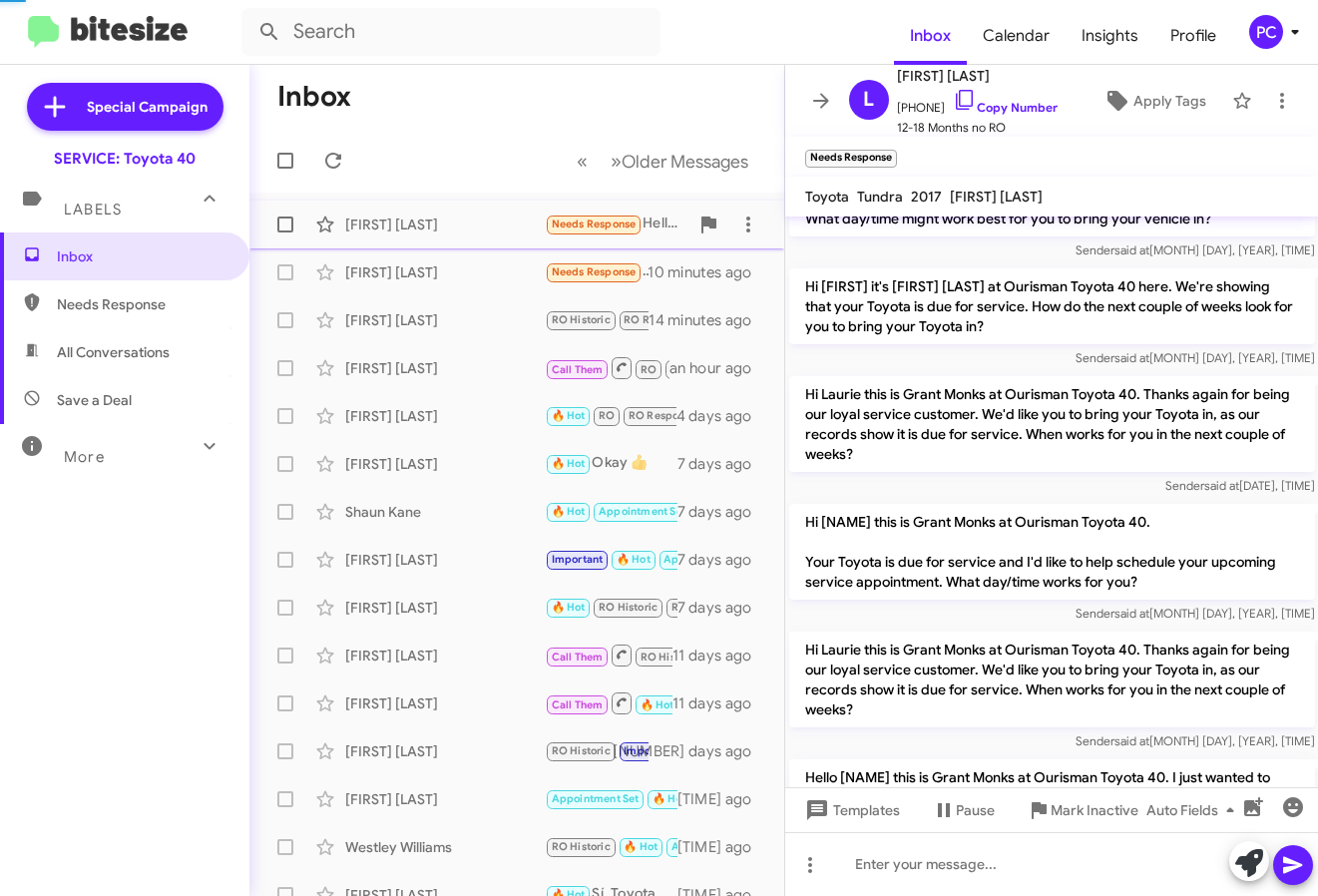 scroll, scrollTop: 0, scrollLeft: 0, axis: both 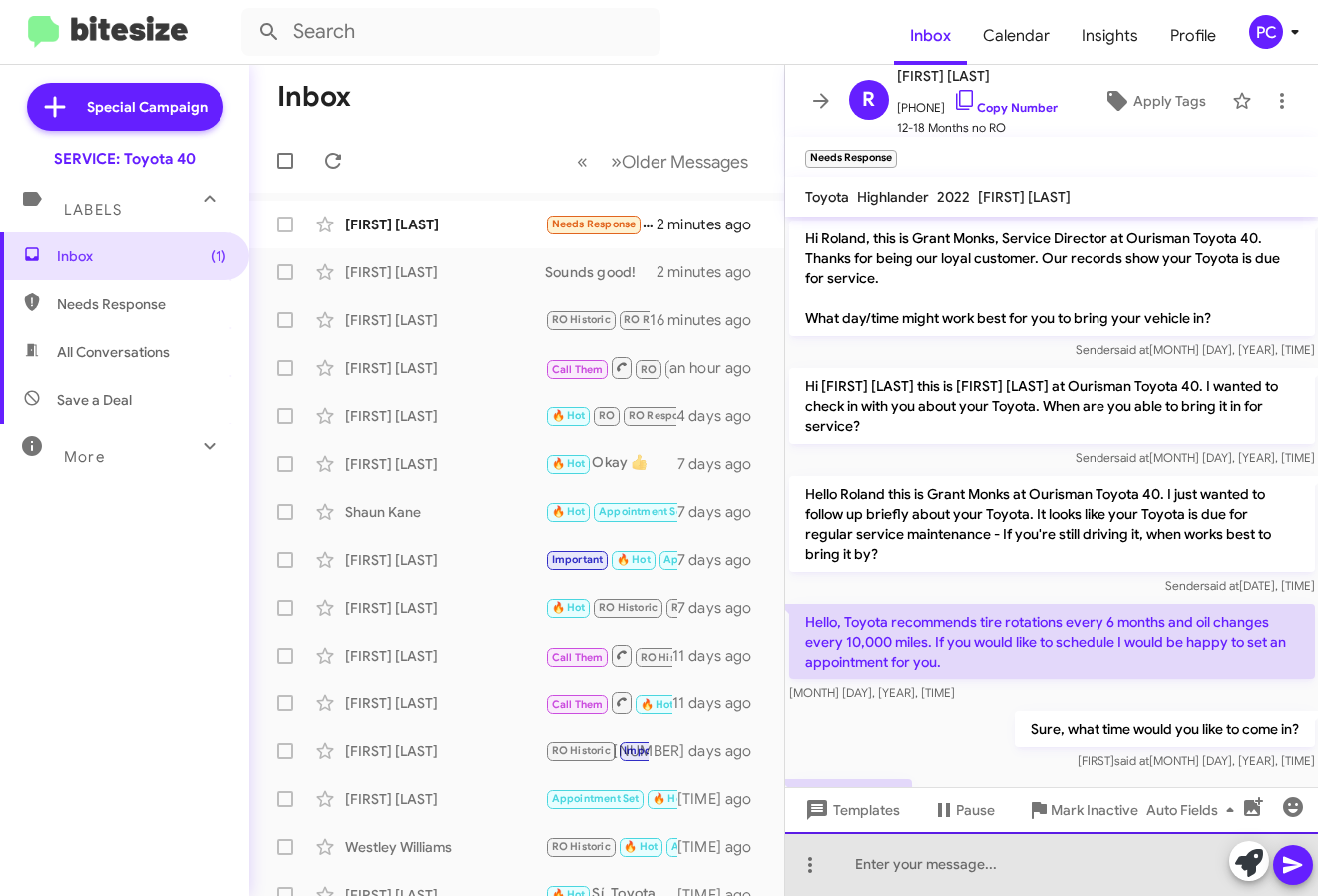 click 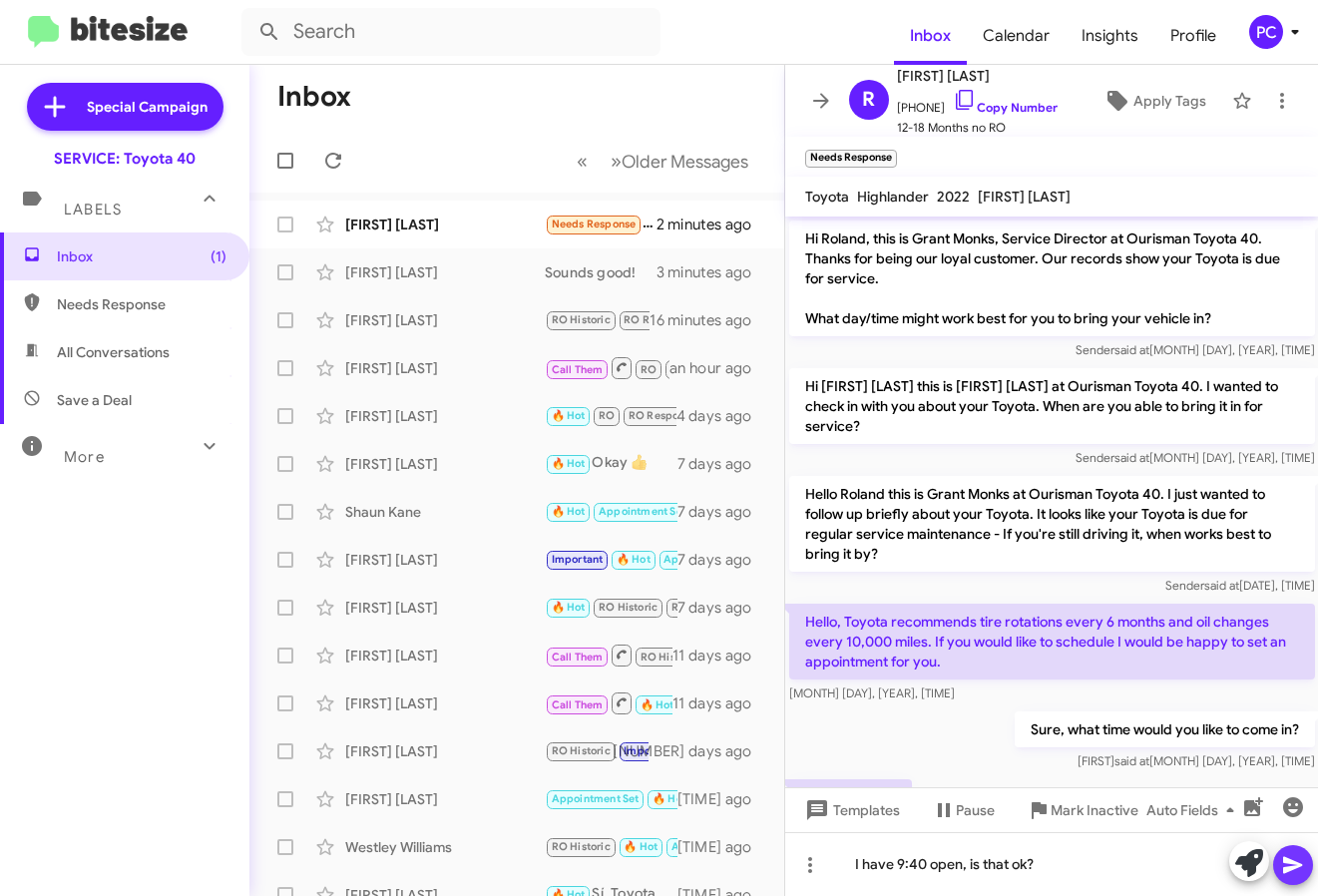 click 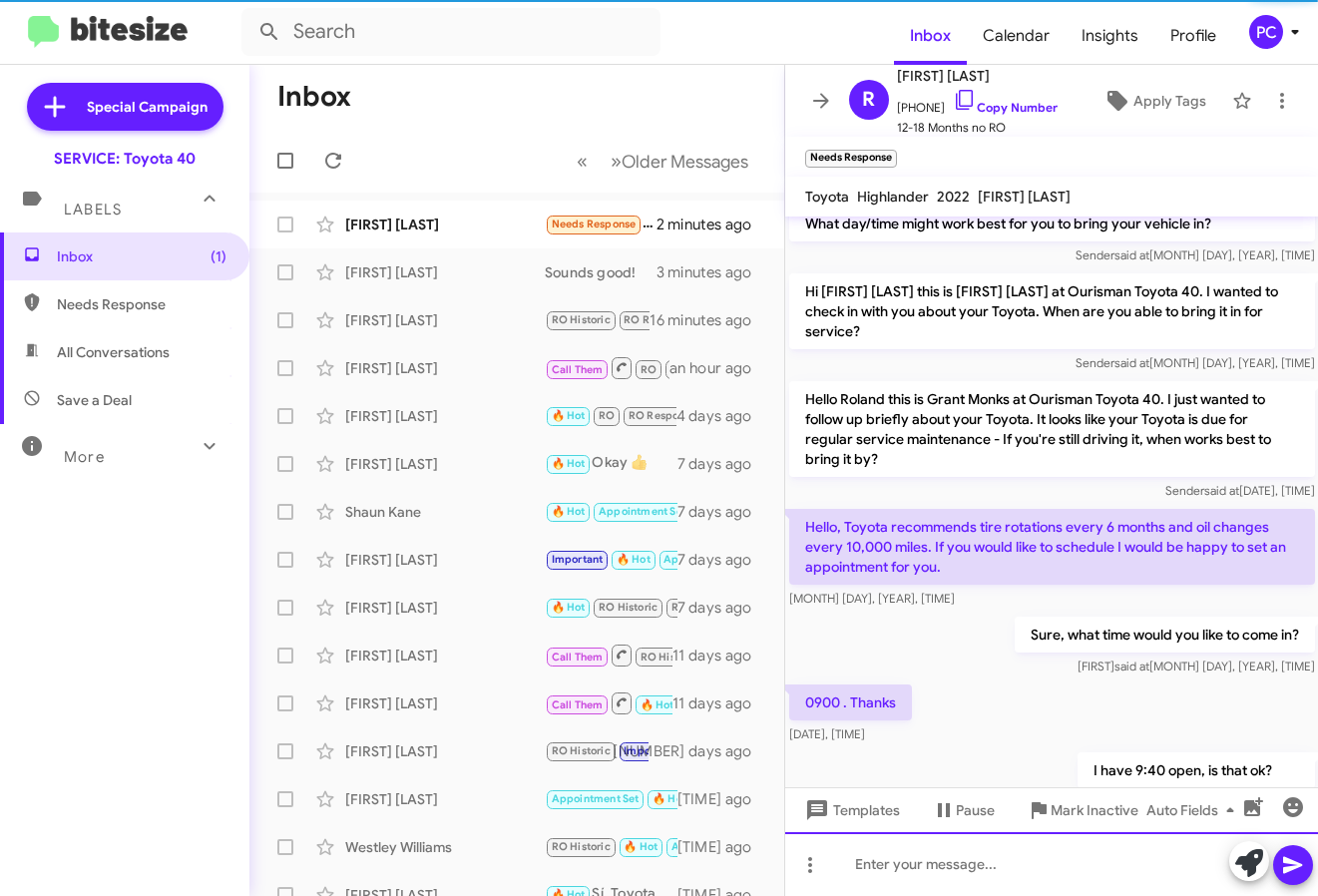 scroll, scrollTop: 99, scrollLeft: 0, axis: vertical 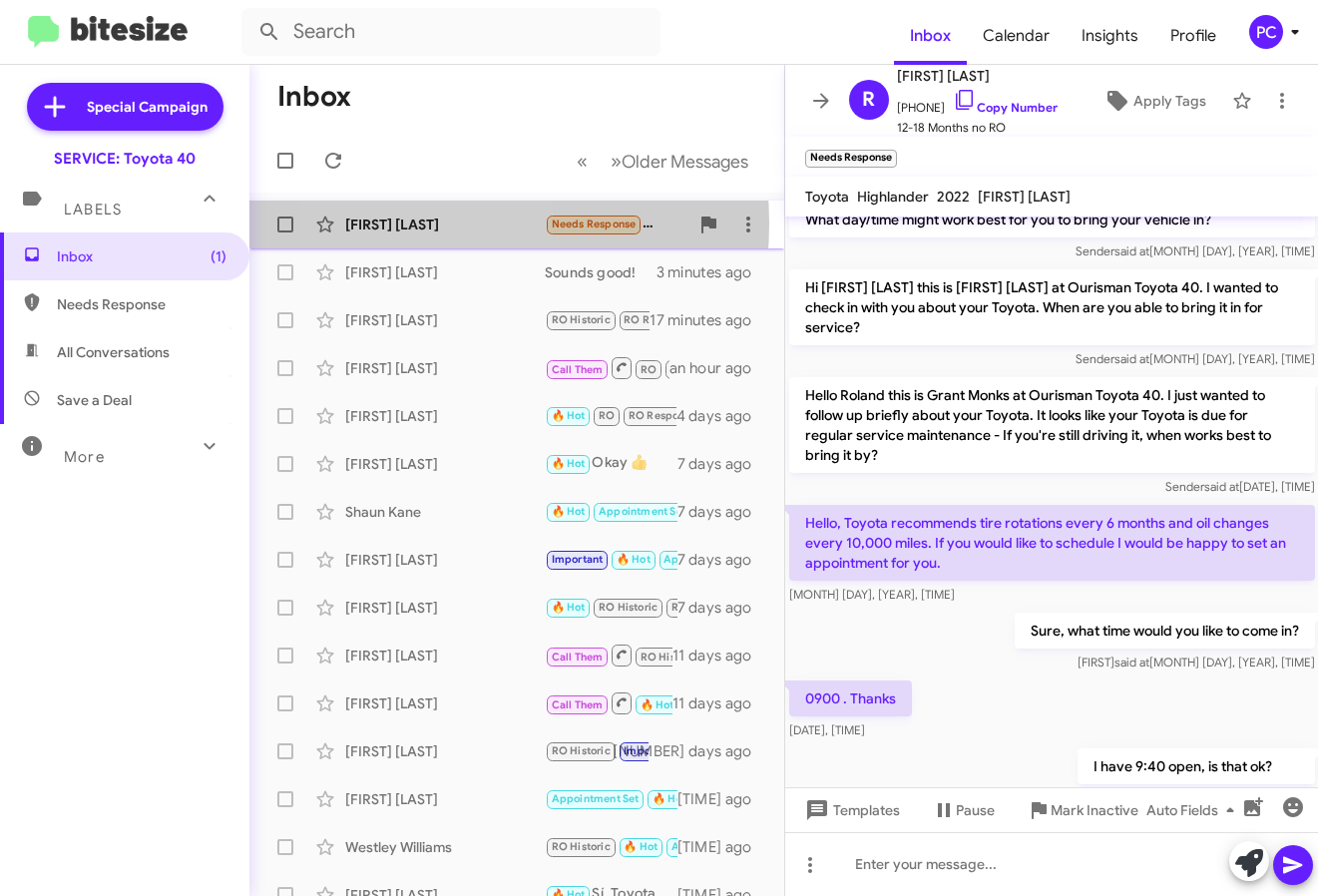 click on "[FIRST] [LAST]" 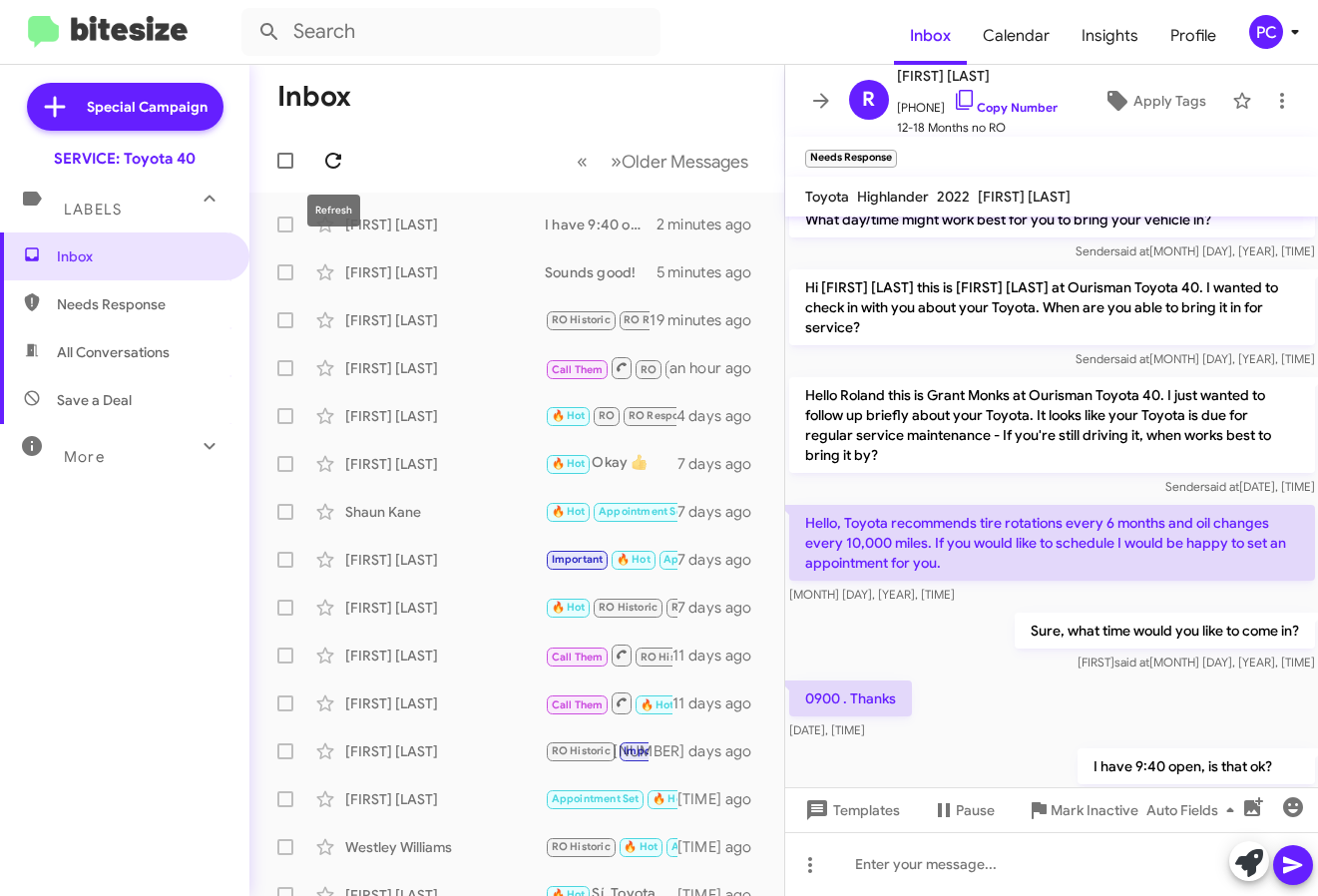 click 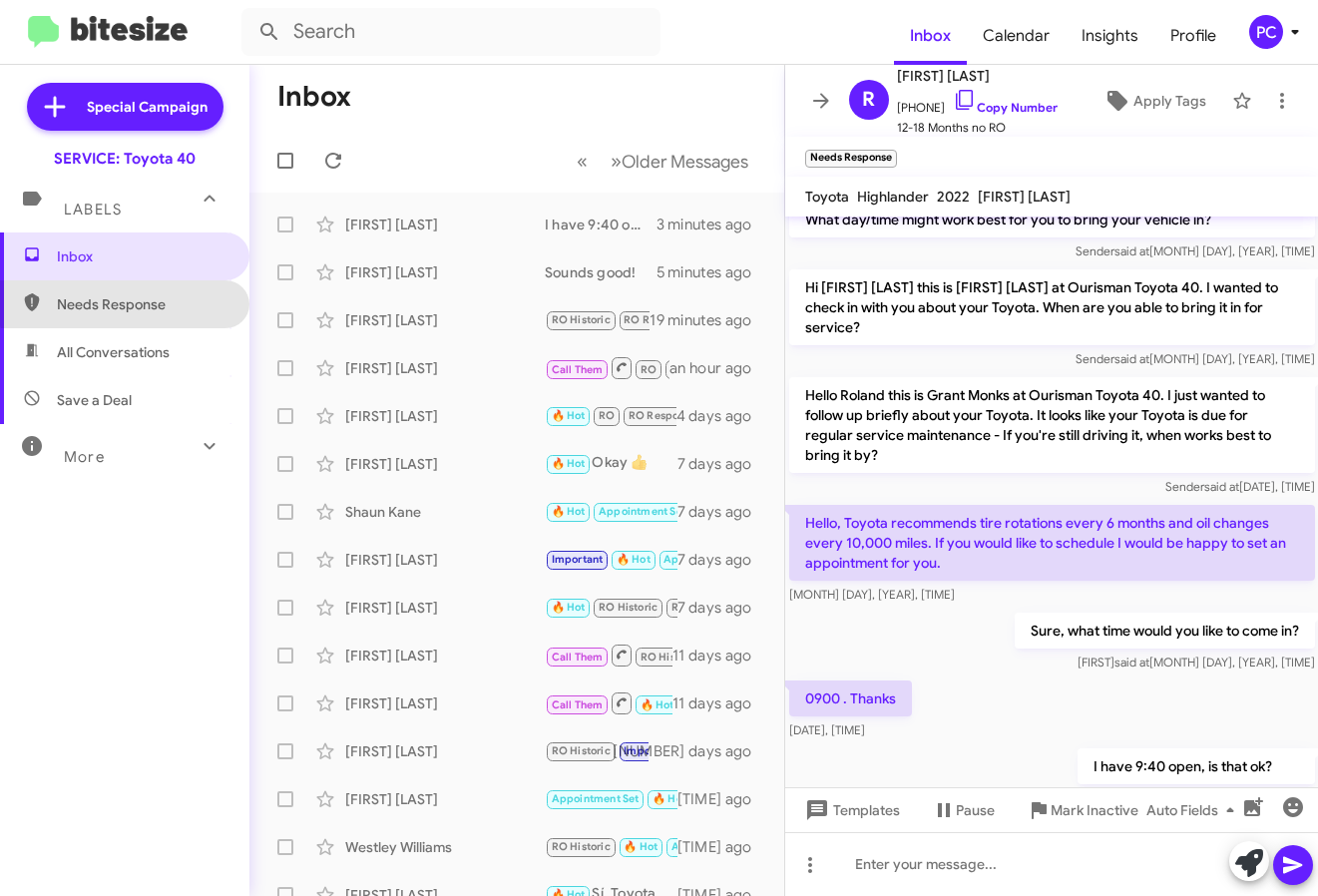 click on "Needs Response" at bounding box center (142, 304) 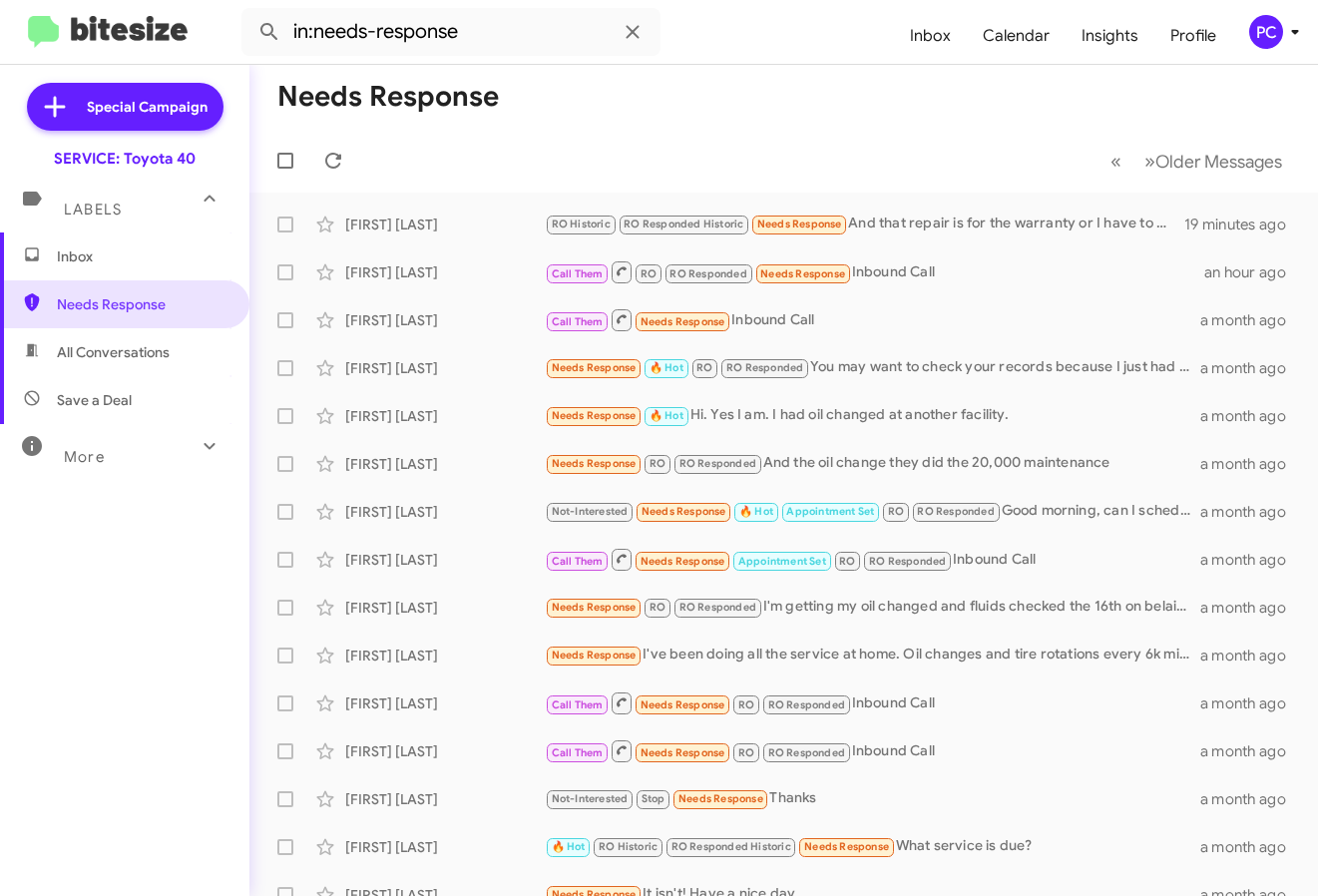 click on "All Conversations" at bounding box center (113, 352) 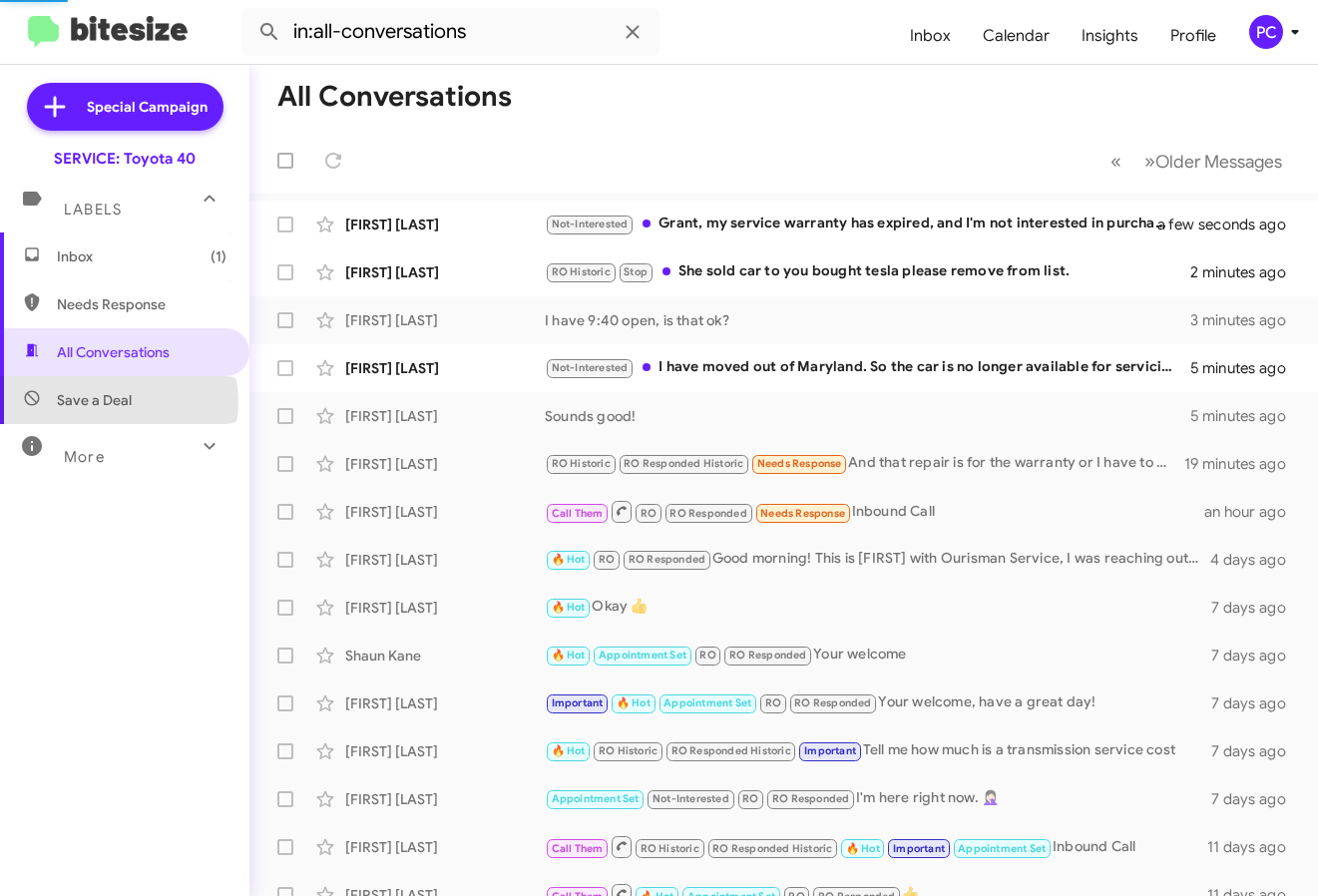 click on "Save a Deal" at bounding box center [94, 400] 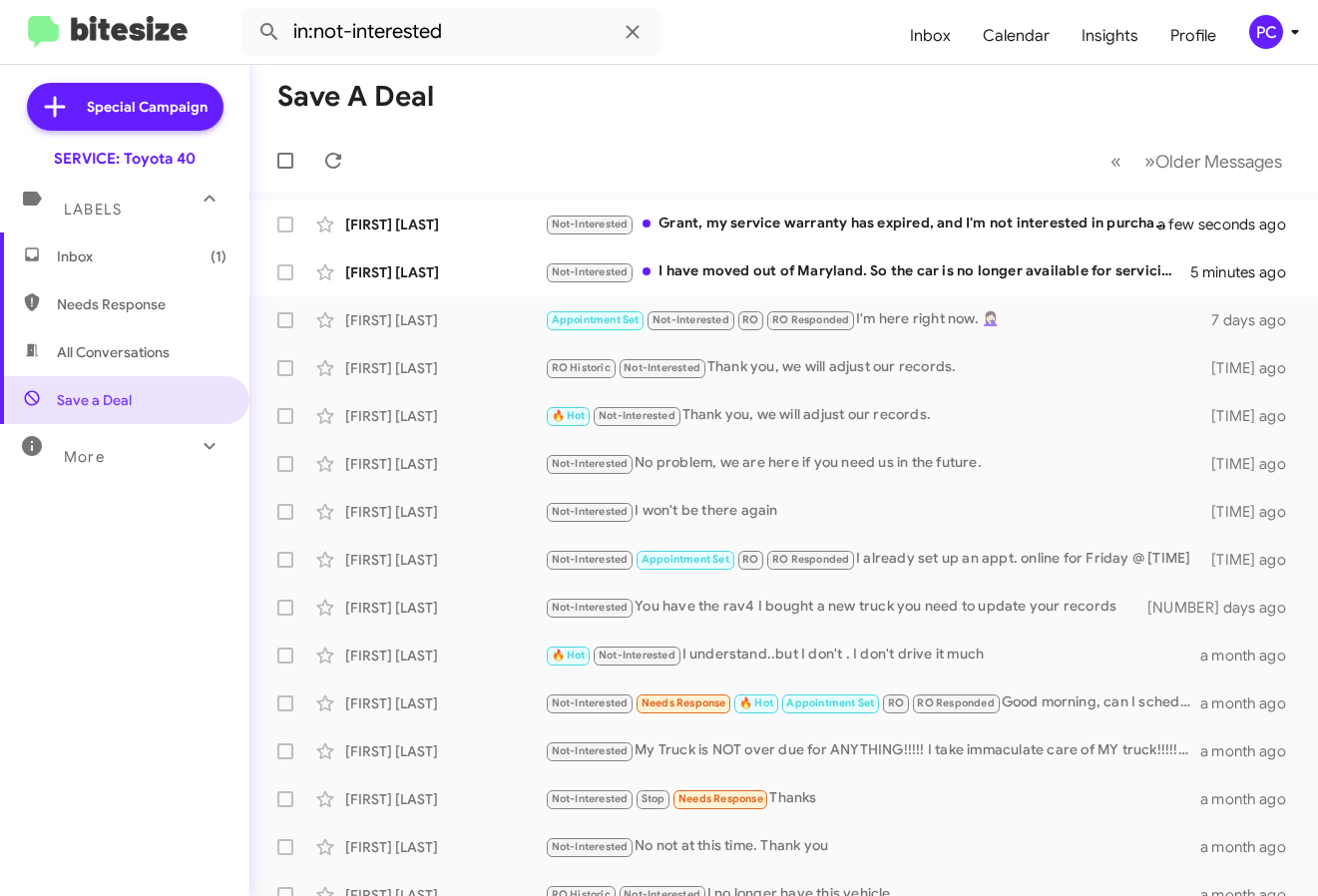 click on "Inbox  (1)" at bounding box center [142, 256] 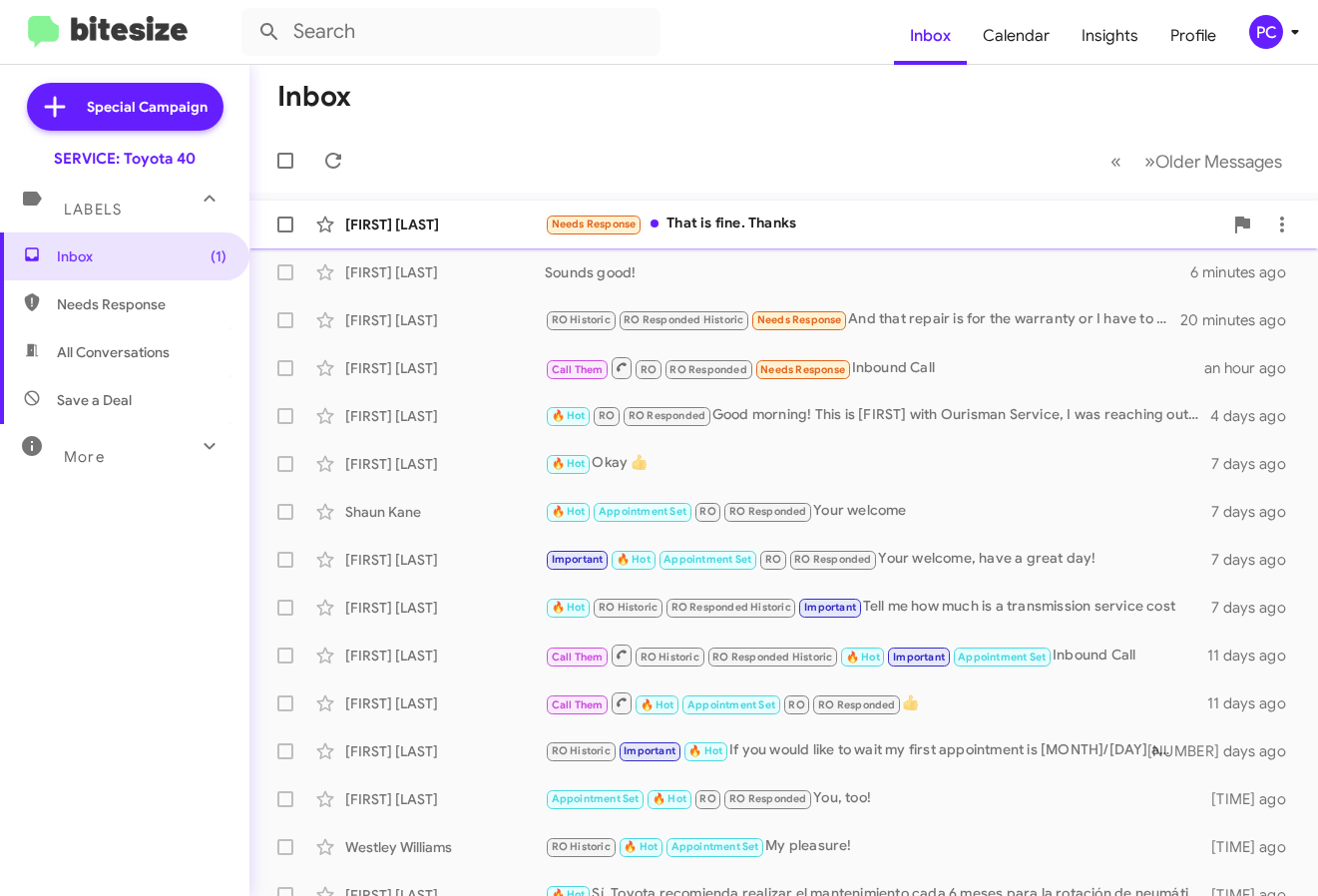 click on "[FIRST] [LAST] Needs Response That is fine. Thanks a few seconds ago" 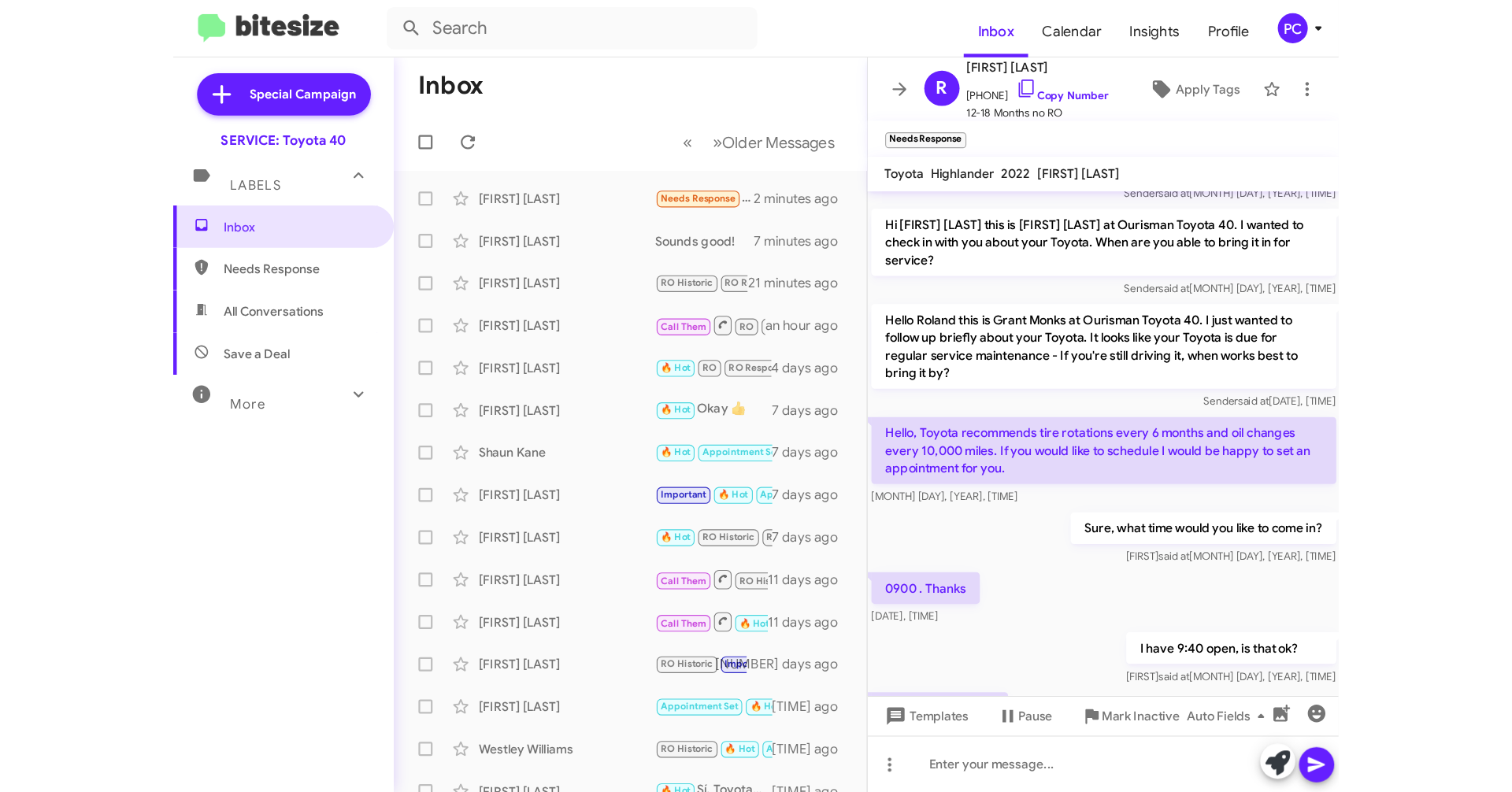 scroll, scrollTop: 3, scrollLeft: 0, axis: vertical 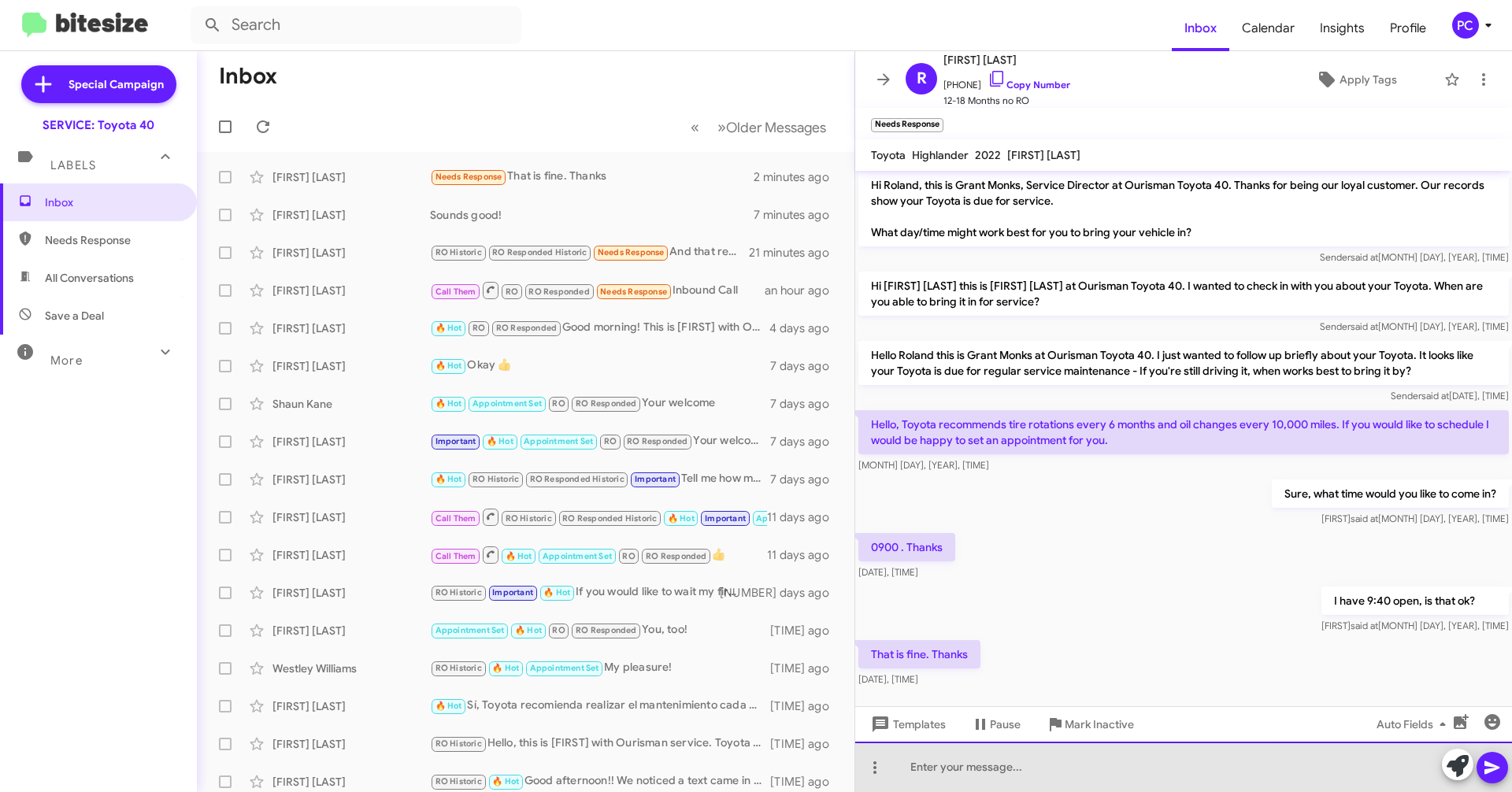 click 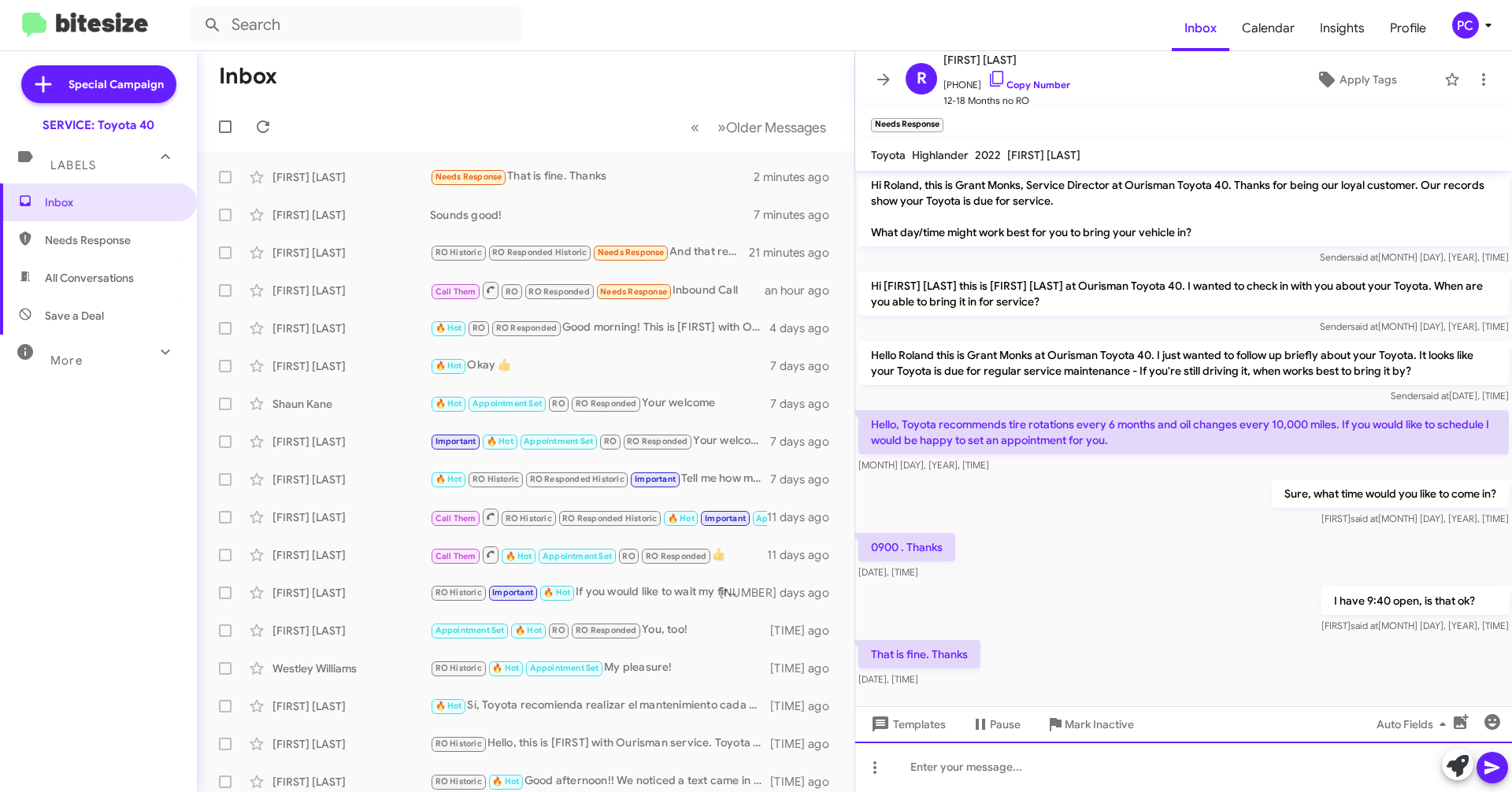 type 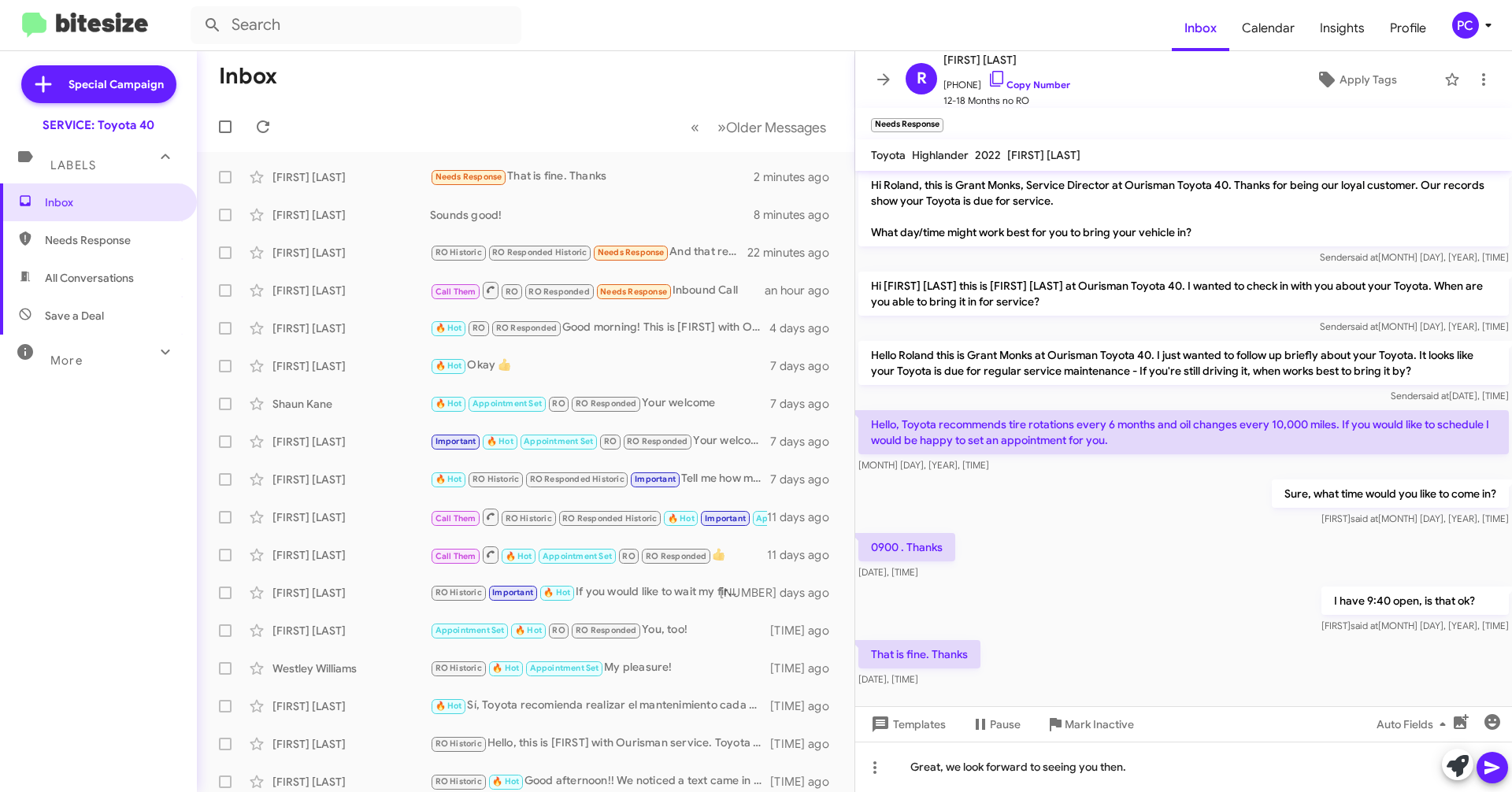 click 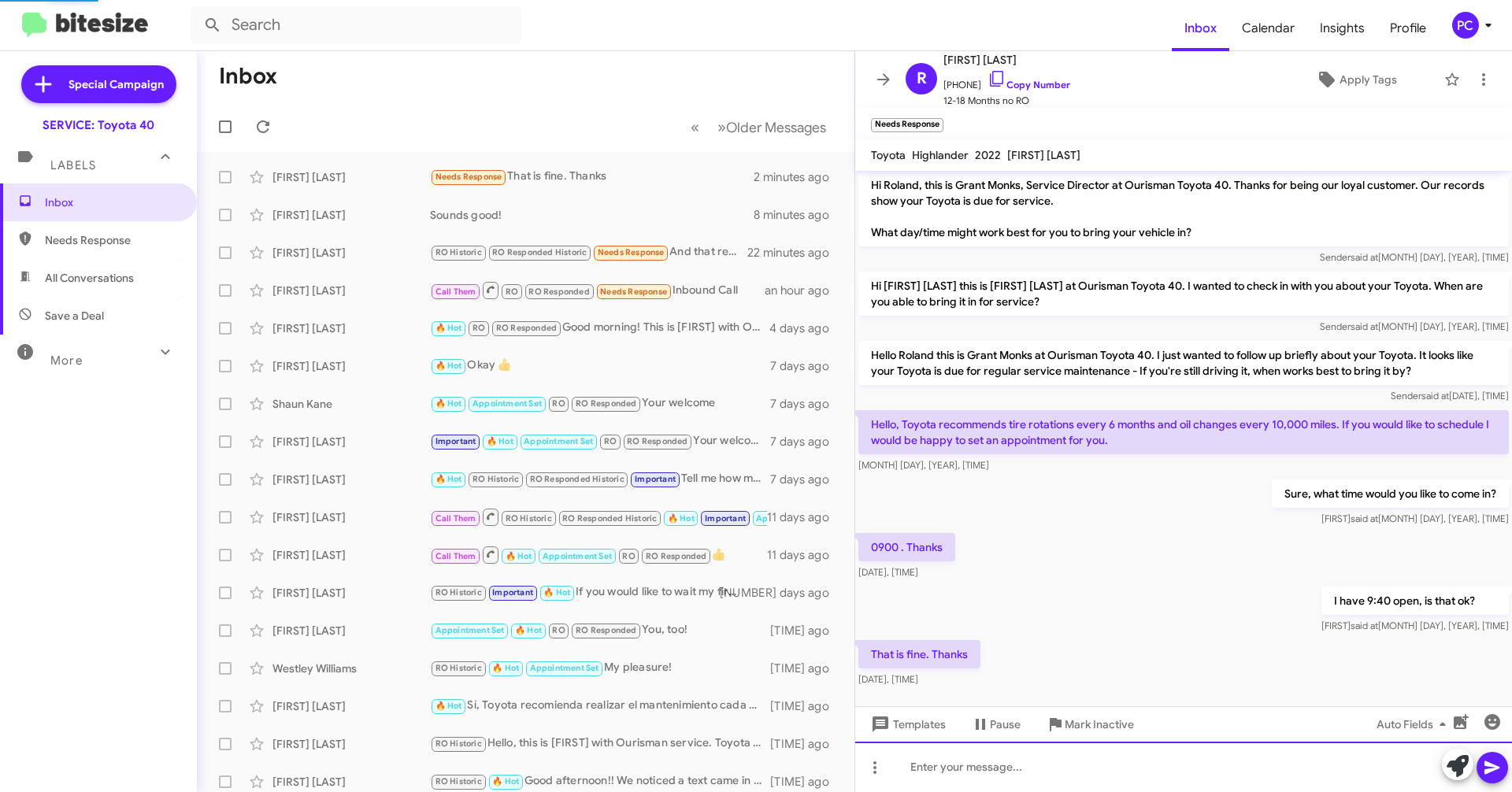 scroll, scrollTop: 61, scrollLeft: 0, axis: vertical 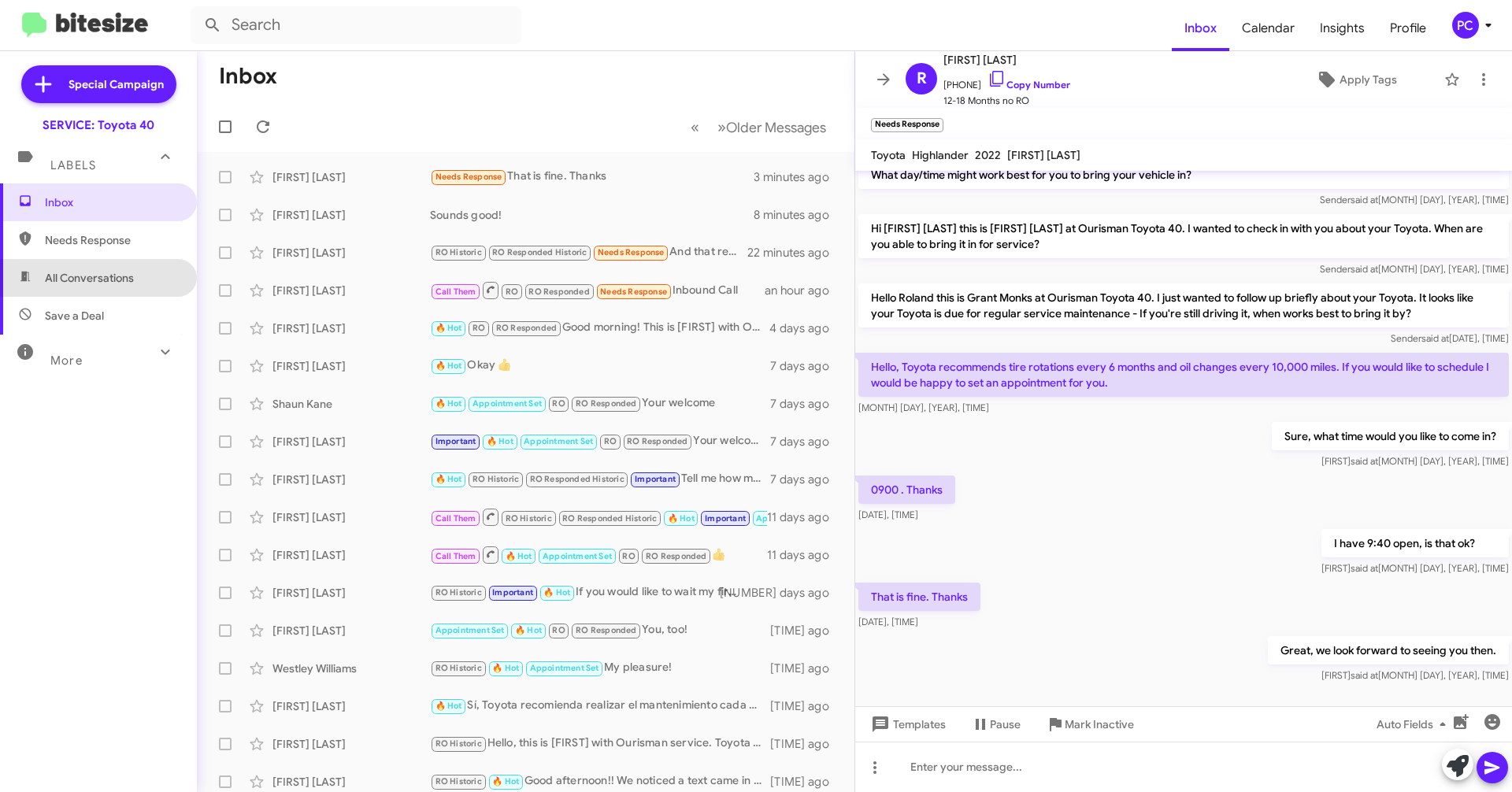 click on "All Conversations" at bounding box center (89, 278) 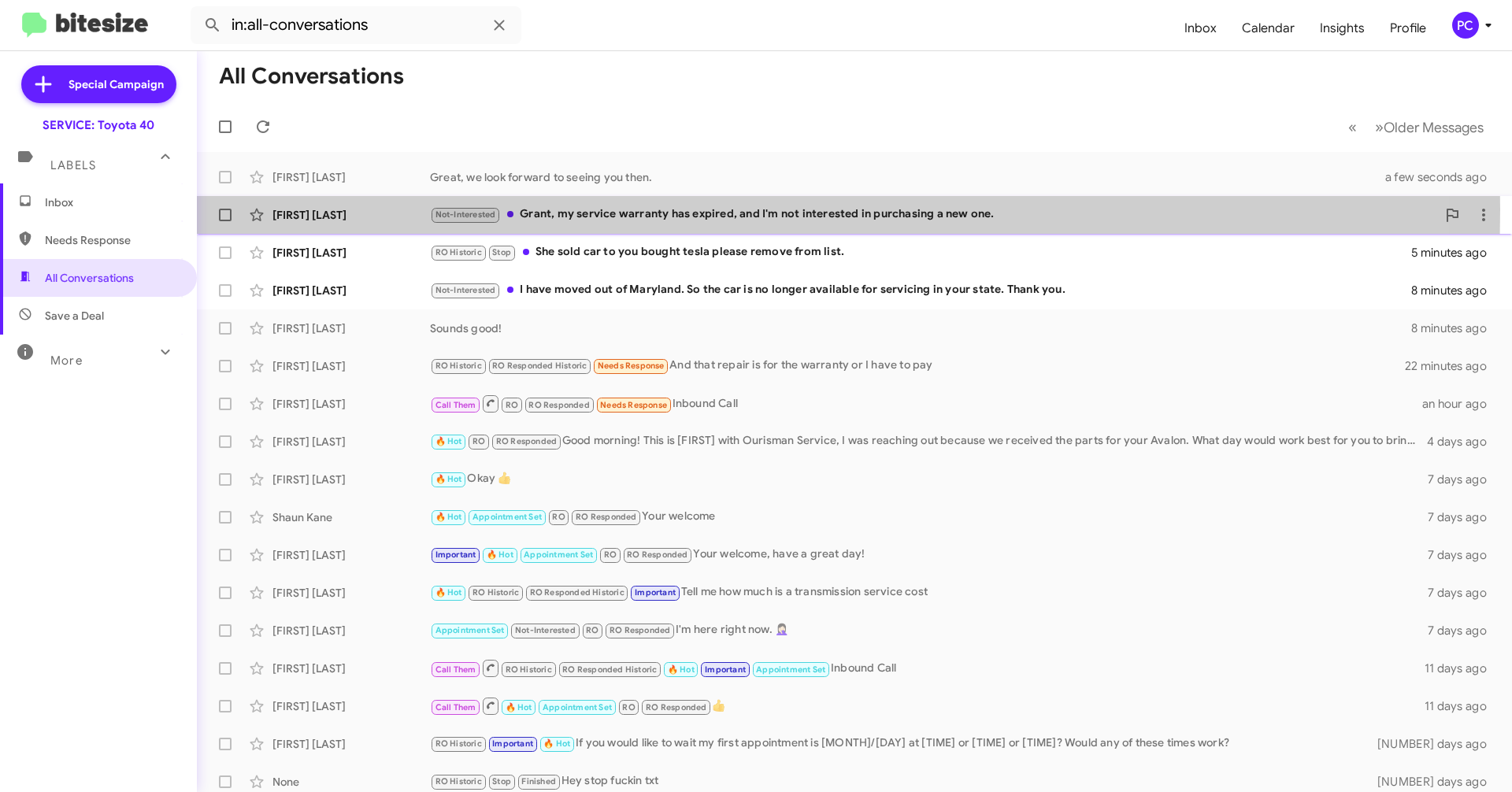 click on "[FIRST] [LAST]" 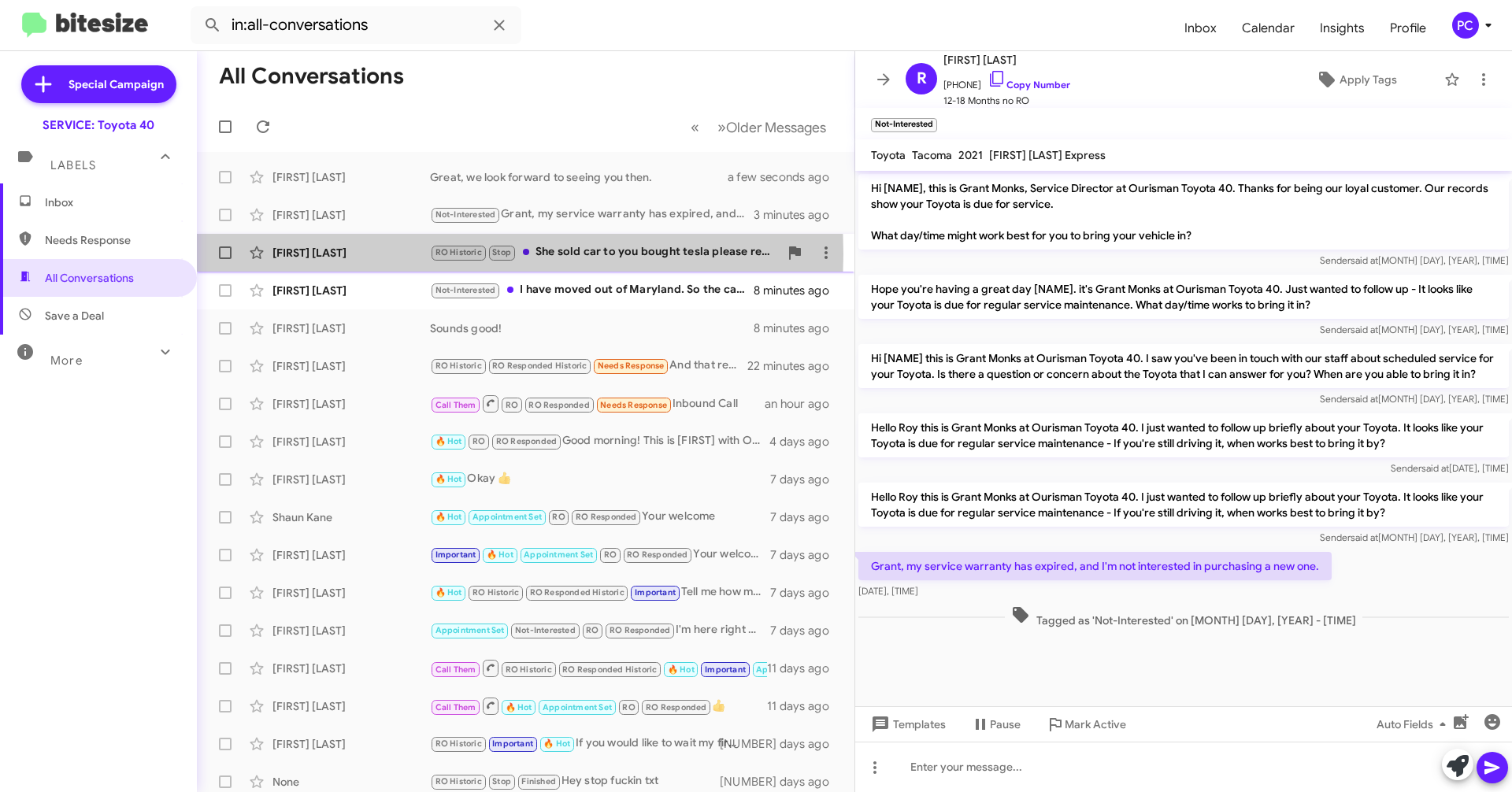 click on "[FIRST] [LAST]" 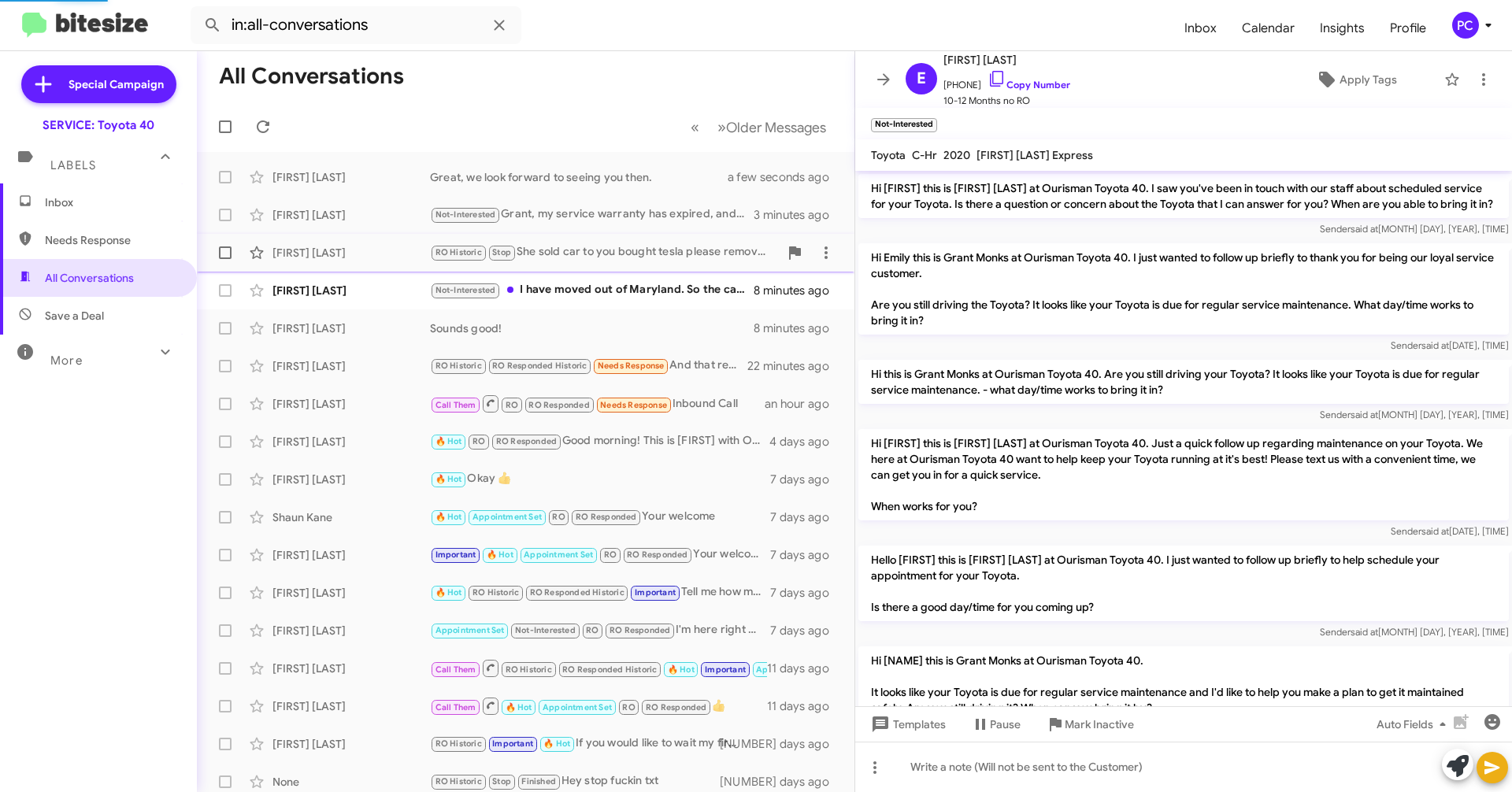 scroll, scrollTop: 1251, scrollLeft: 0, axis: vertical 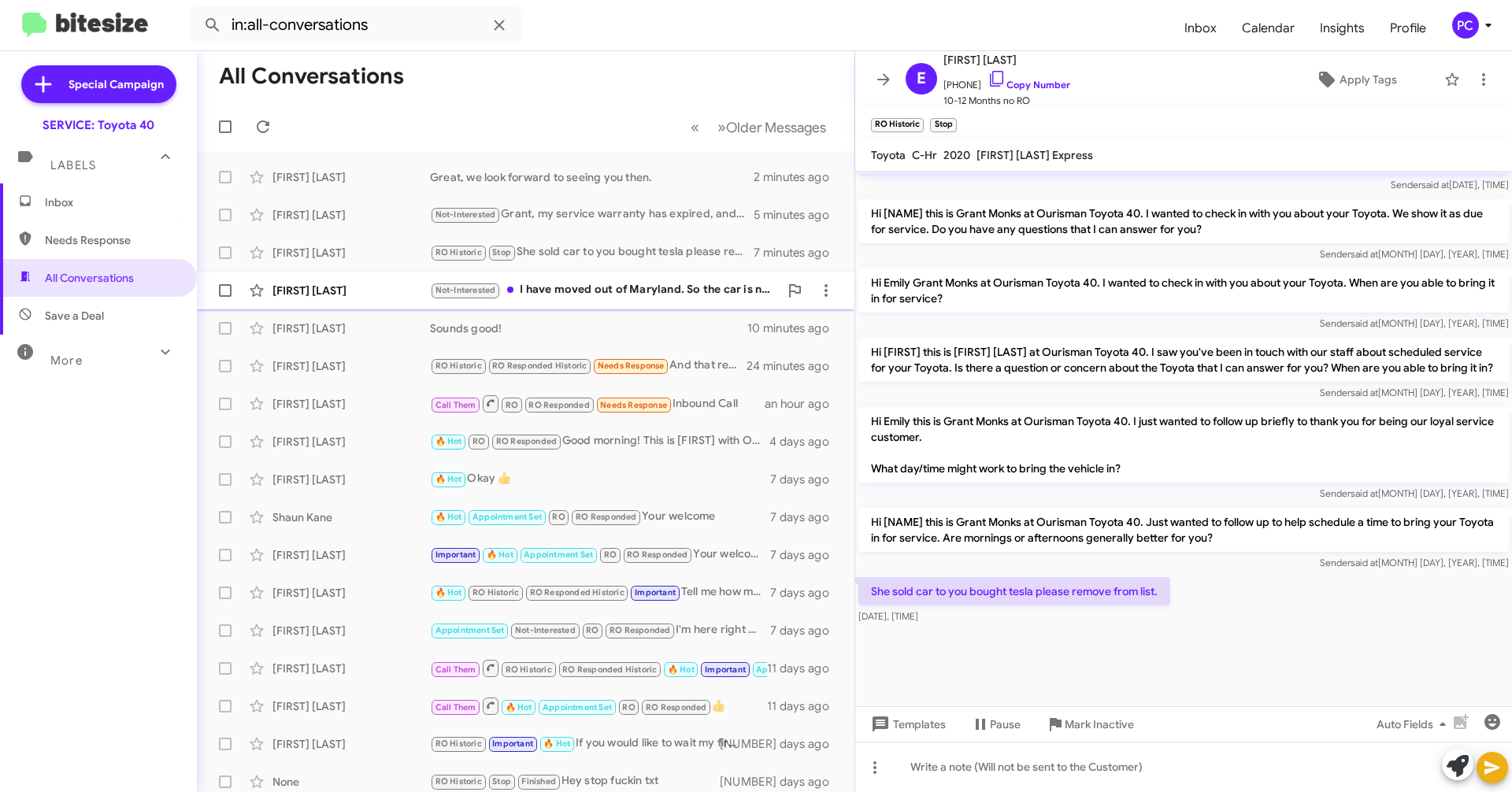 click on "[FIRST] [LAST]" 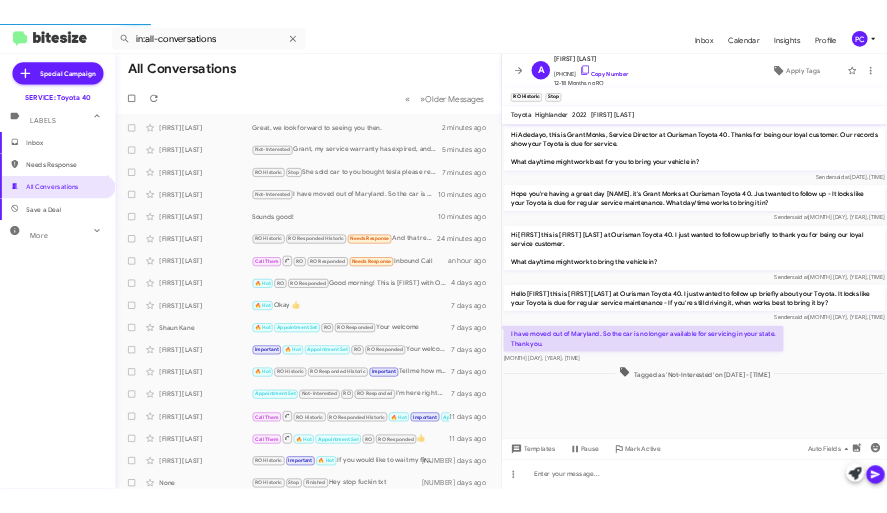scroll, scrollTop: 0, scrollLeft: 0, axis: both 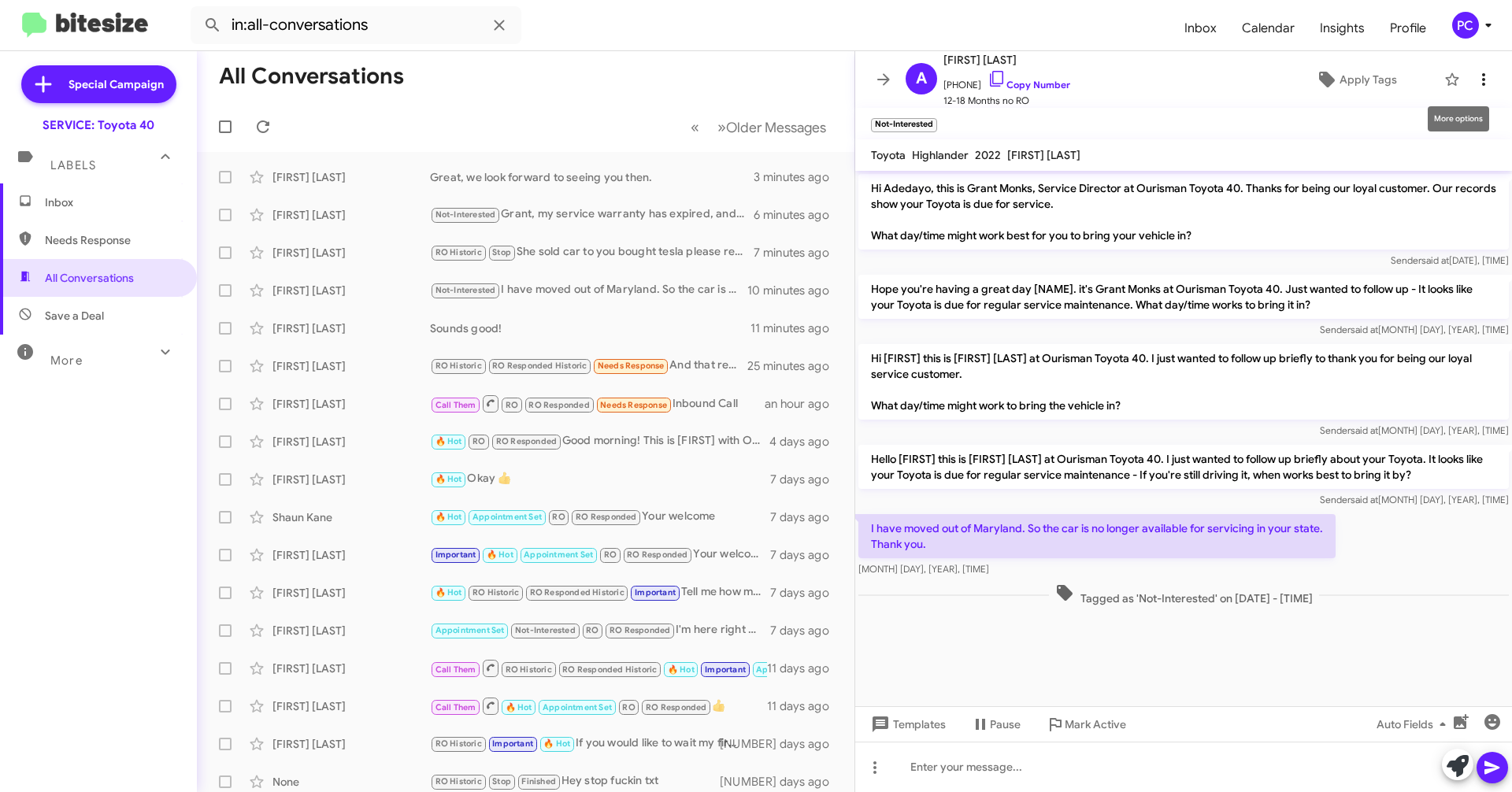 click 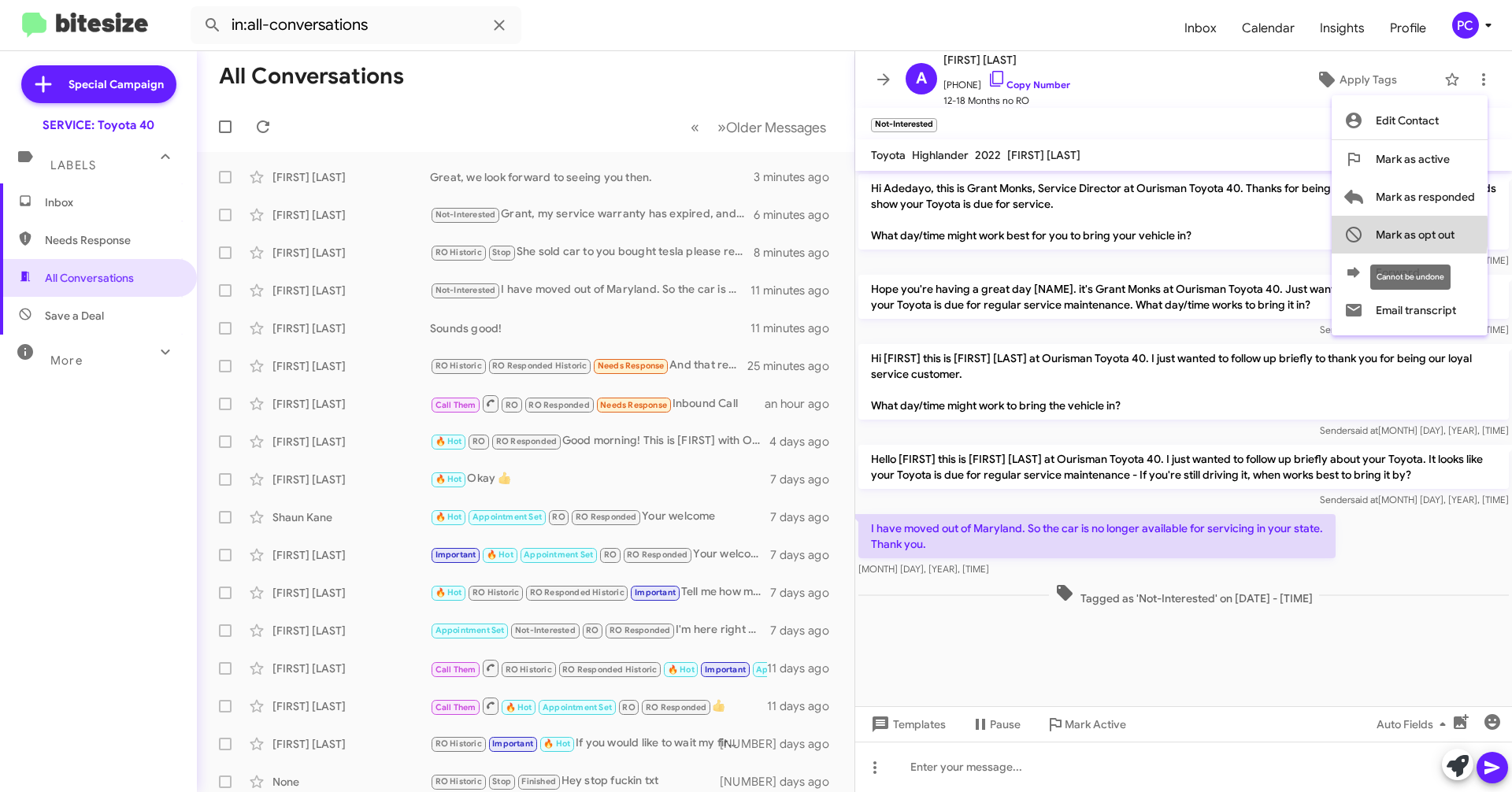 click on "Mark as opt out" at bounding box center (1410, 235) 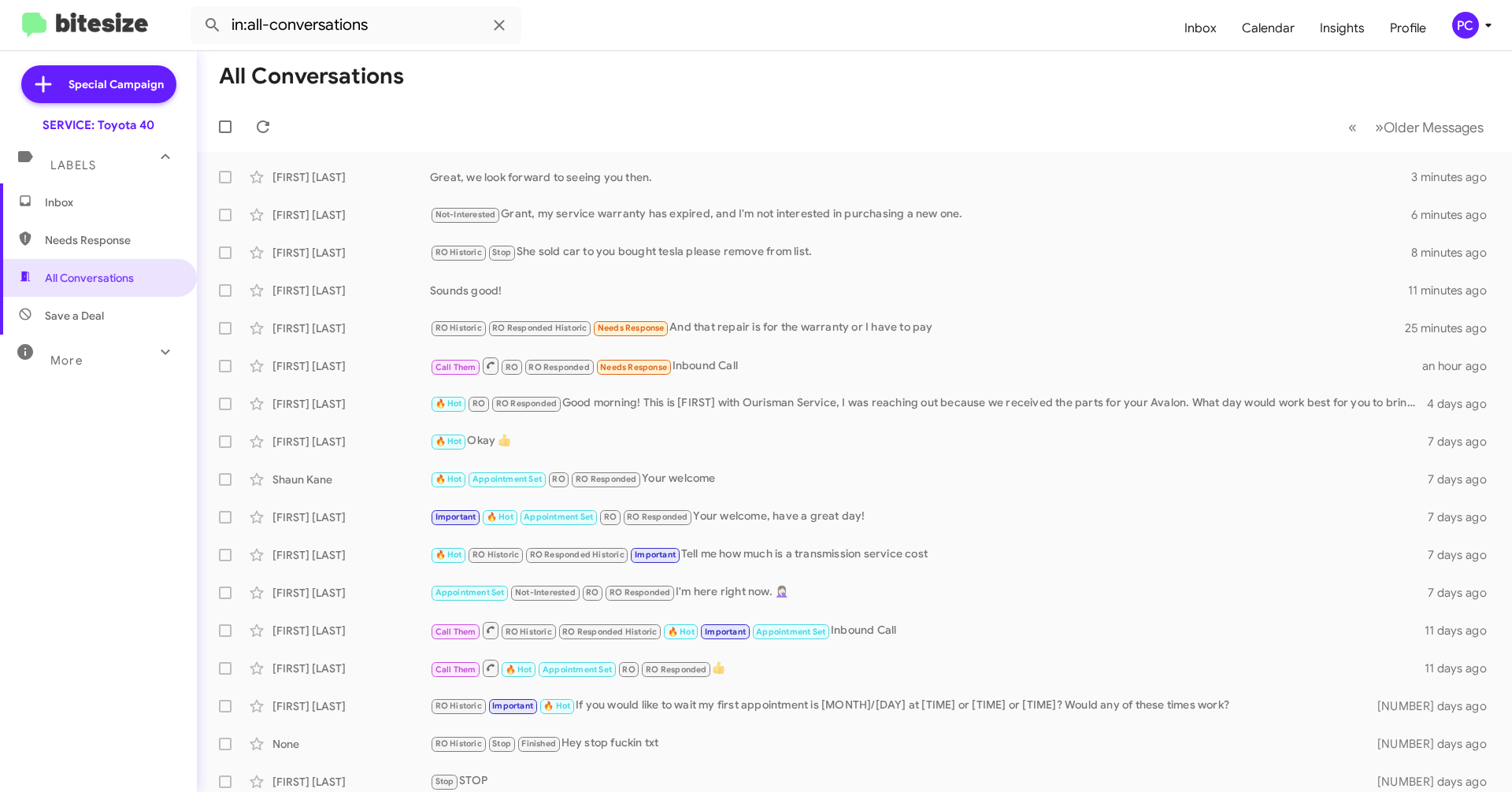 click on "Inbox" at bounding box center (112, 202) 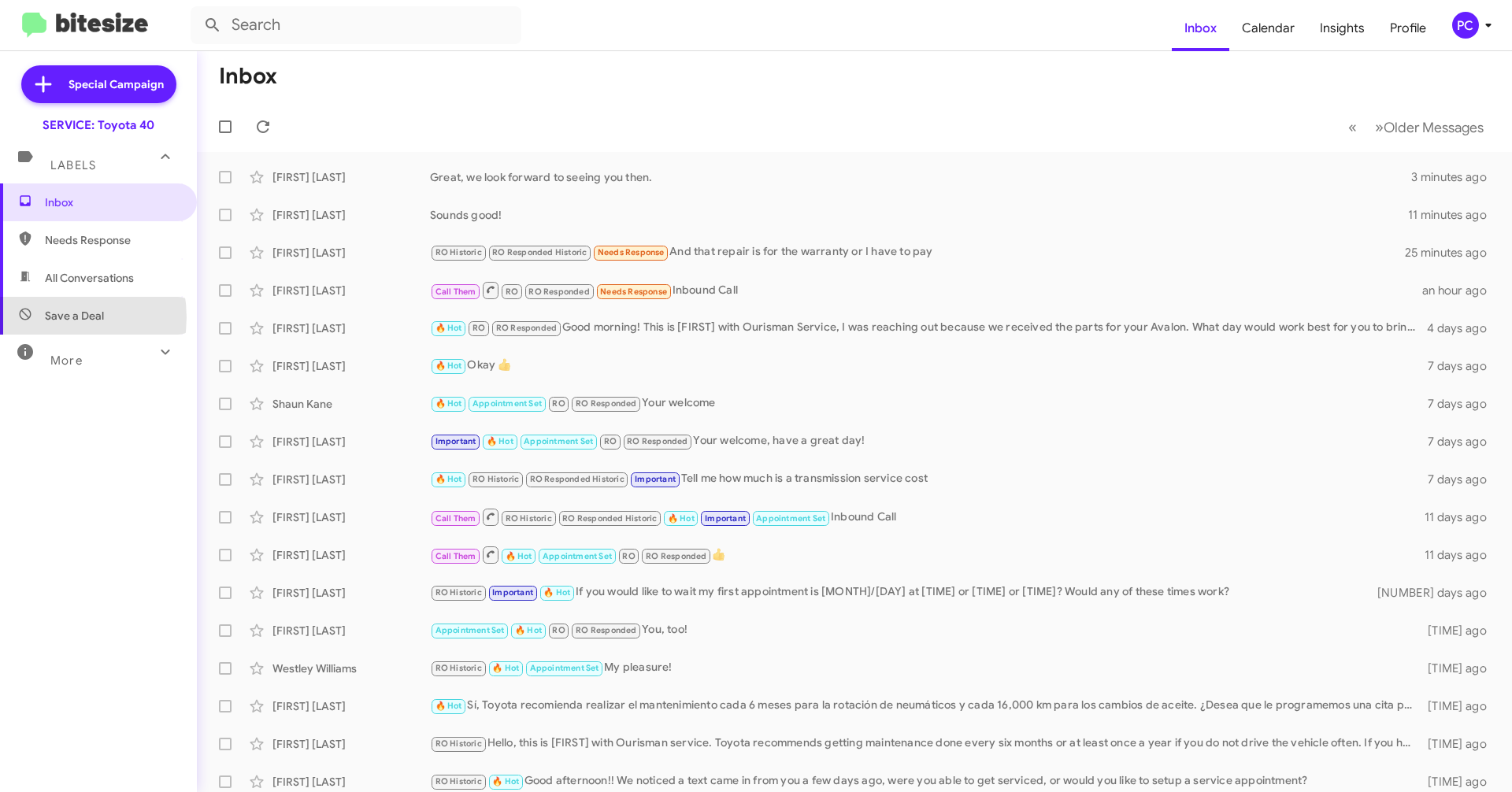click on "Save a Deal" at bounding box center [74, 316] 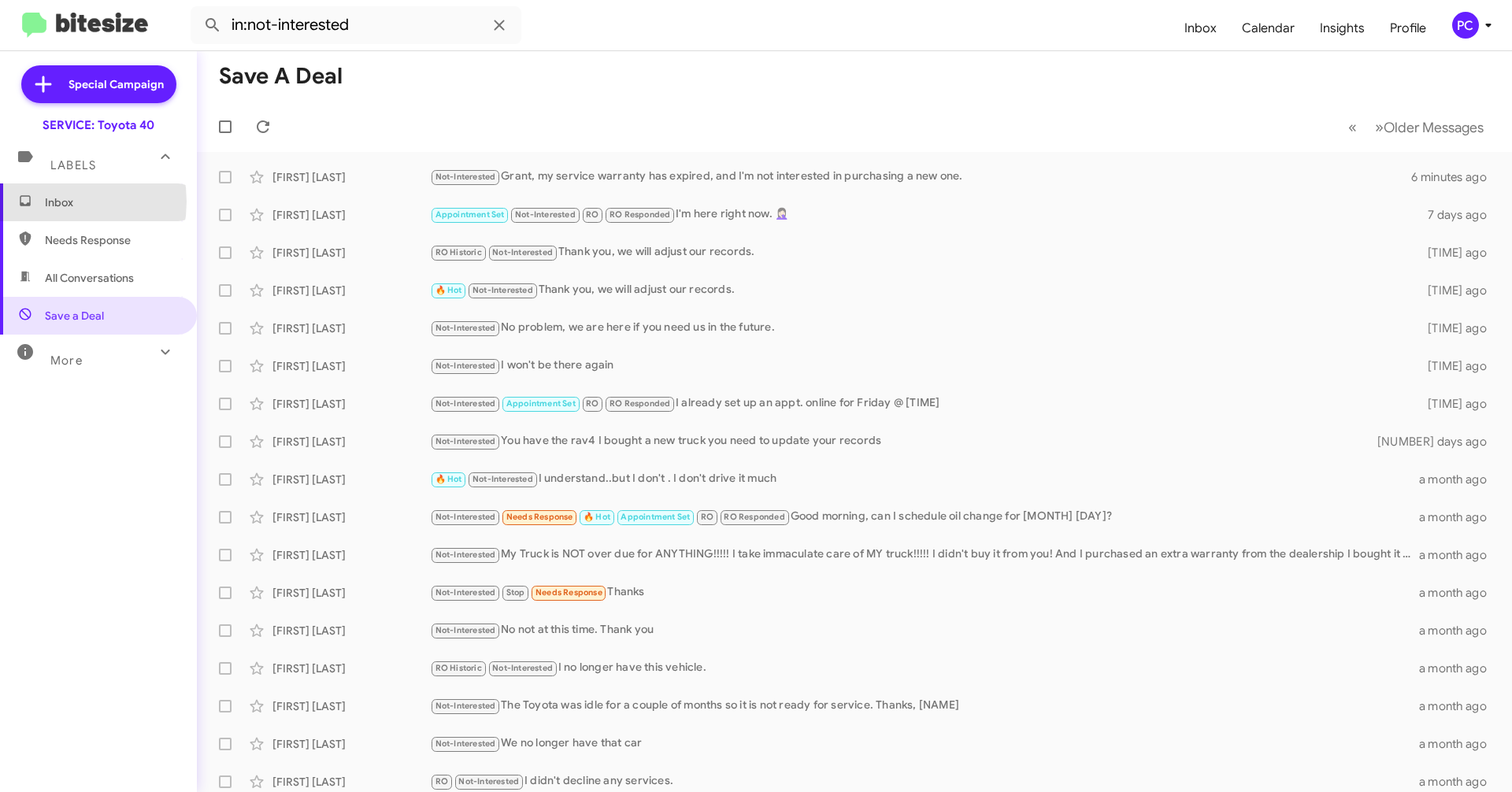 click on "Inbox" at bounding box center (112, 202) 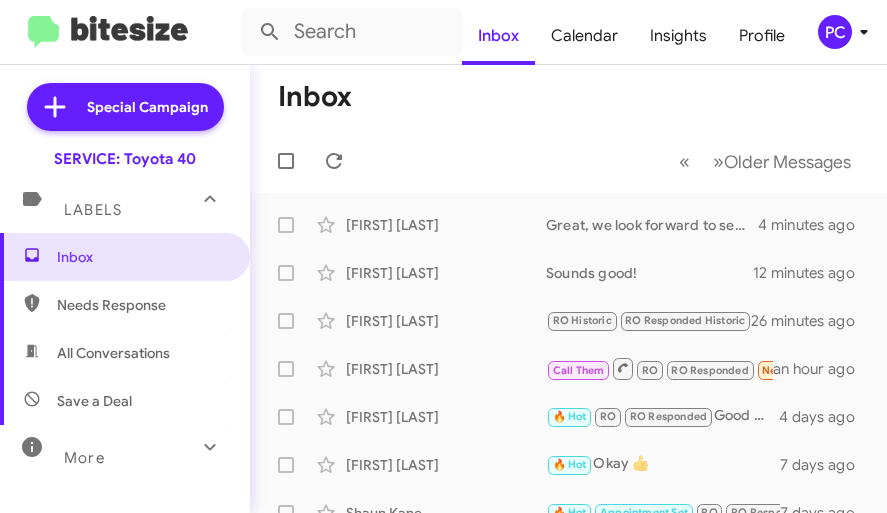 click on "Inbox" 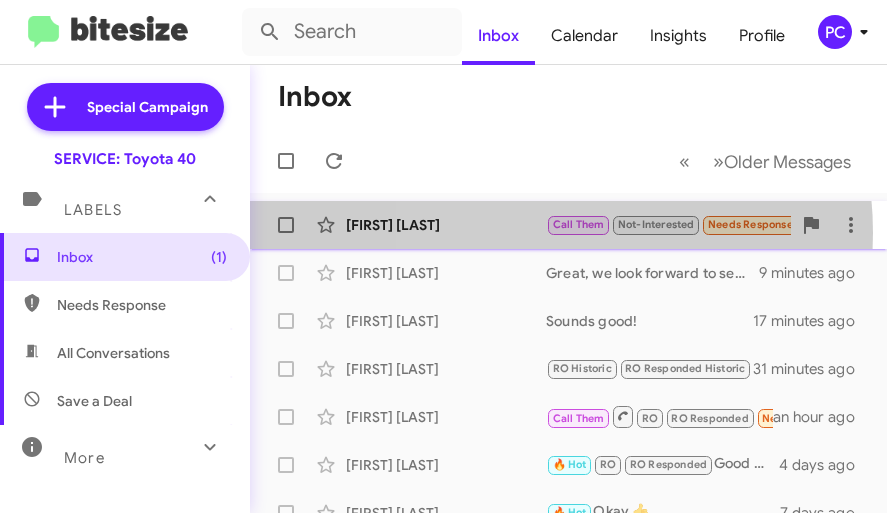 click on "[FIRST] [LAST]" 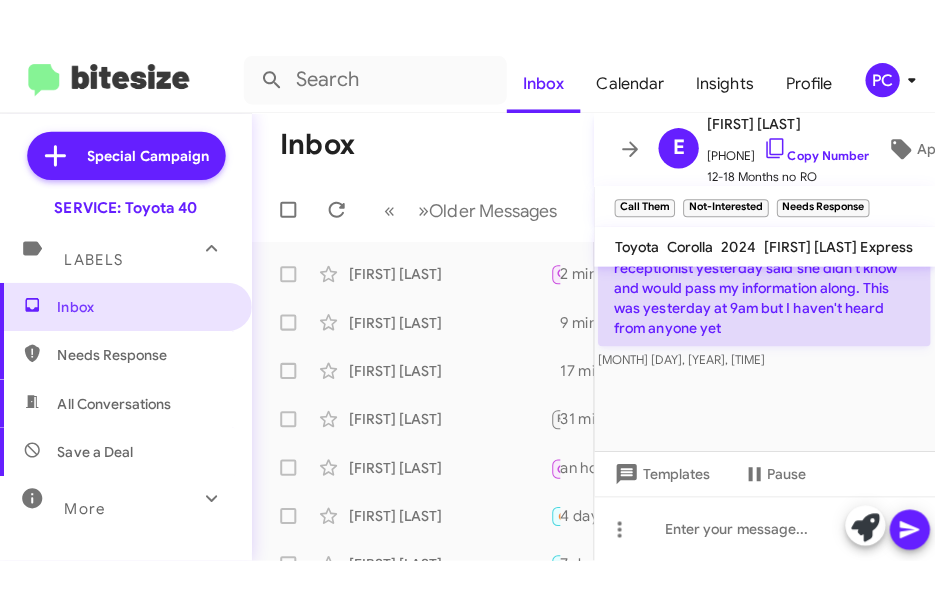 scroll, scrollTop: 2982, scrollLeft: 0, axis: vertical 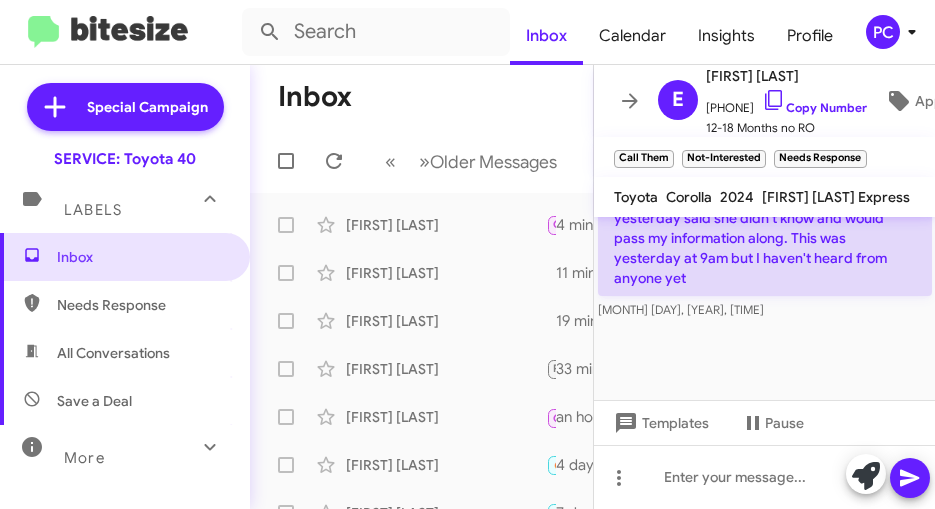 click on "Inbox" 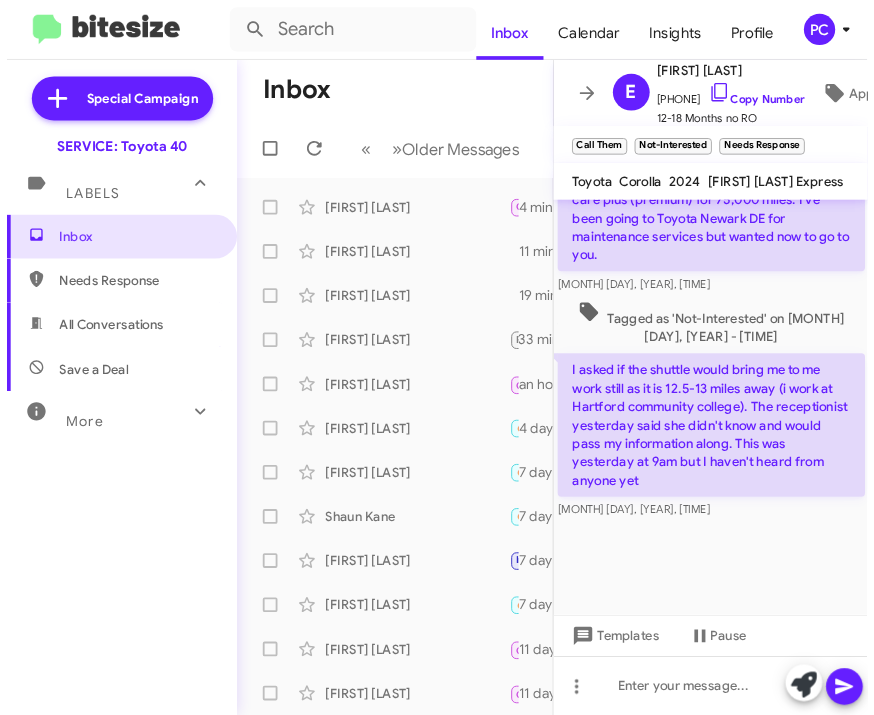 scroll, scrollTop: 2798, scrollLeft: 0, axis: vertical 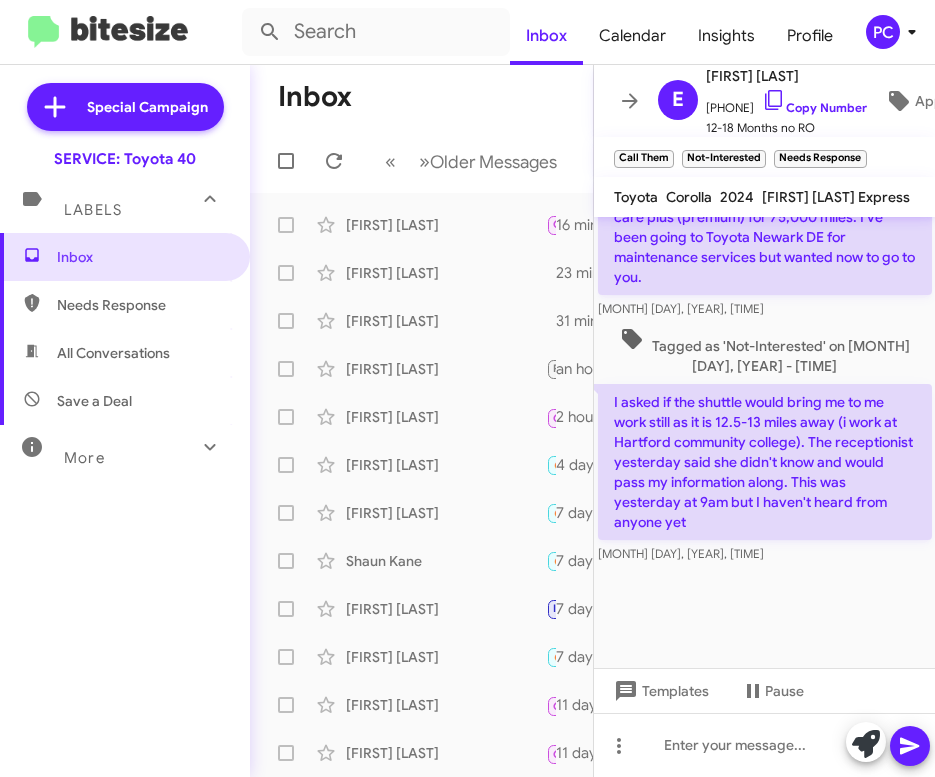 click on "Inbox  Needs Response  All Conversations Save a Deal More Important  🔥 Hot Appointment Set
Starred Sent Sold Sold Responded Historic Reactivated Finished Opt out Paused Unpaused Phone Call" at bounding box center (125, 466) 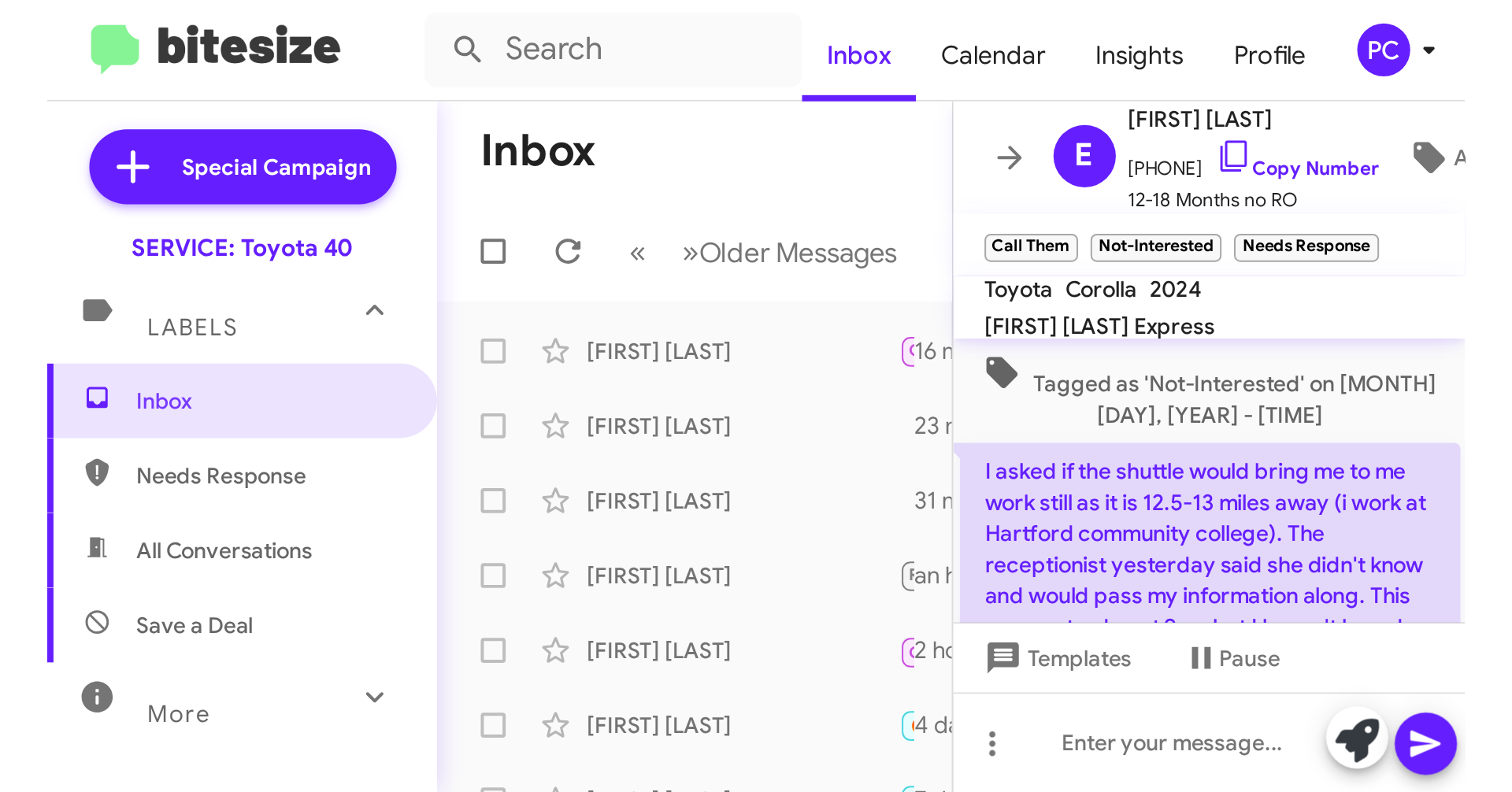 scroll, scrollTop: 2297, scrollLeft: 0, axis: vertical 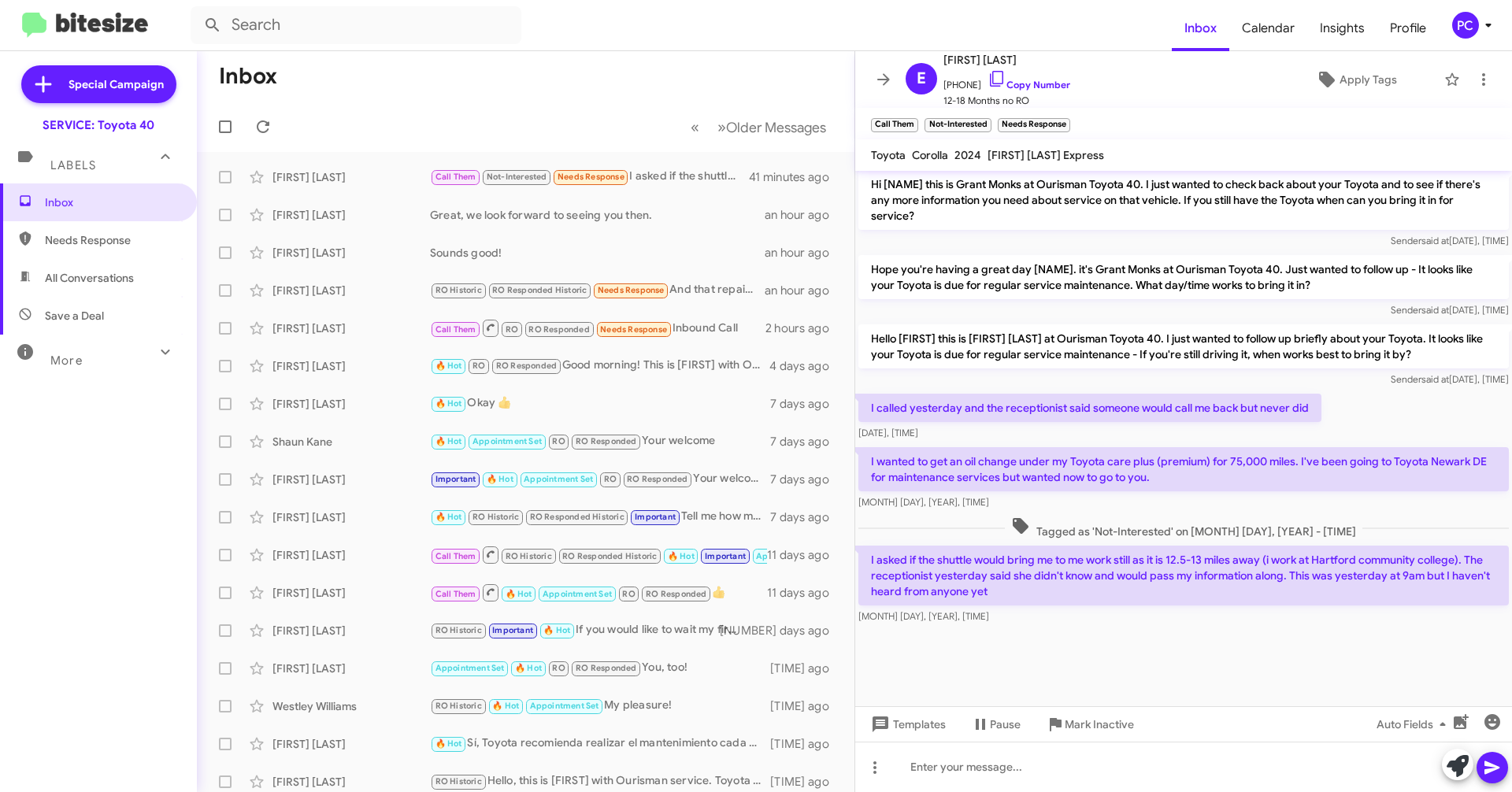 click on "Needs Response" at bounding box center (98, 240) 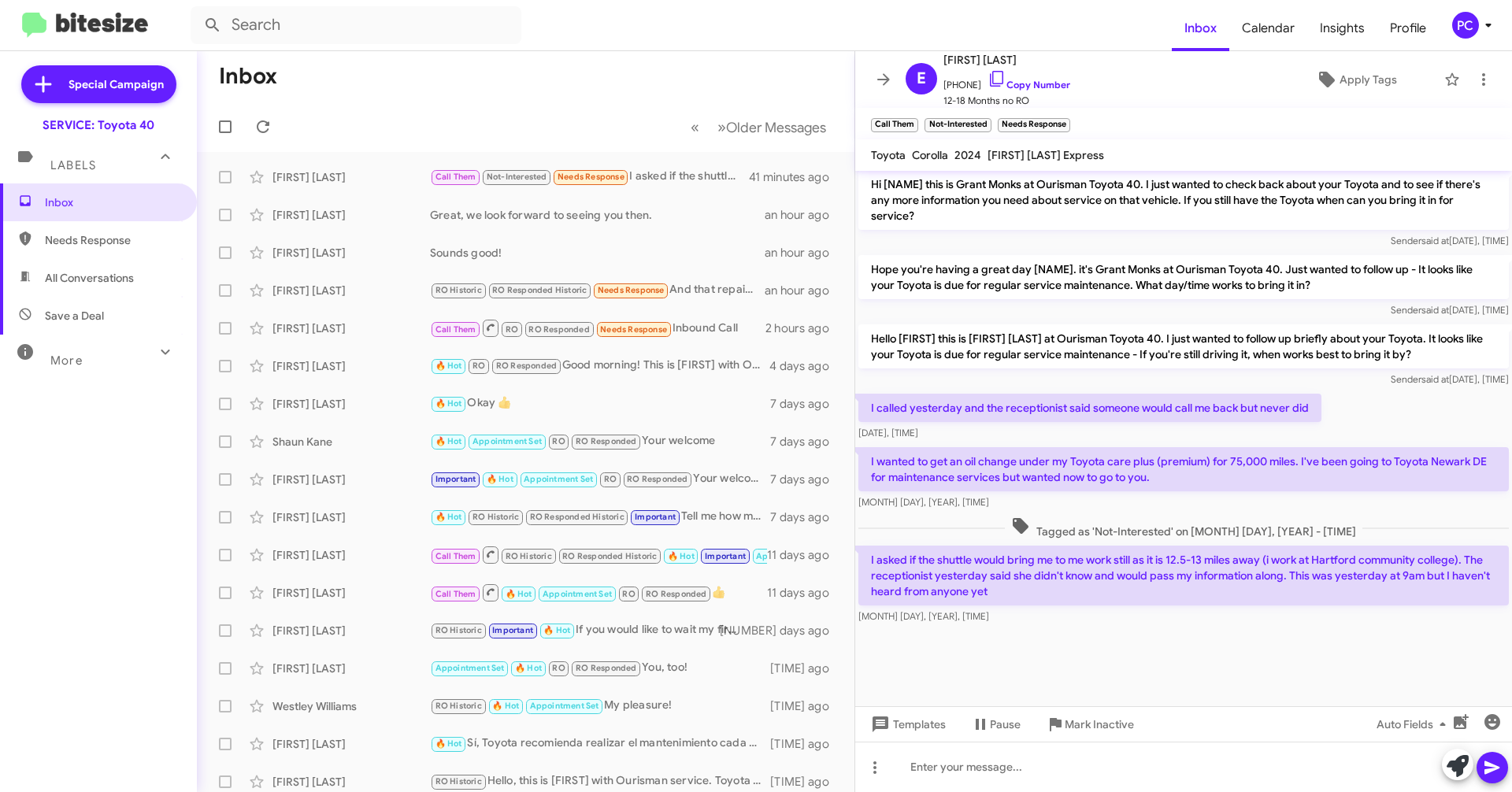 type on "in:needs-response" 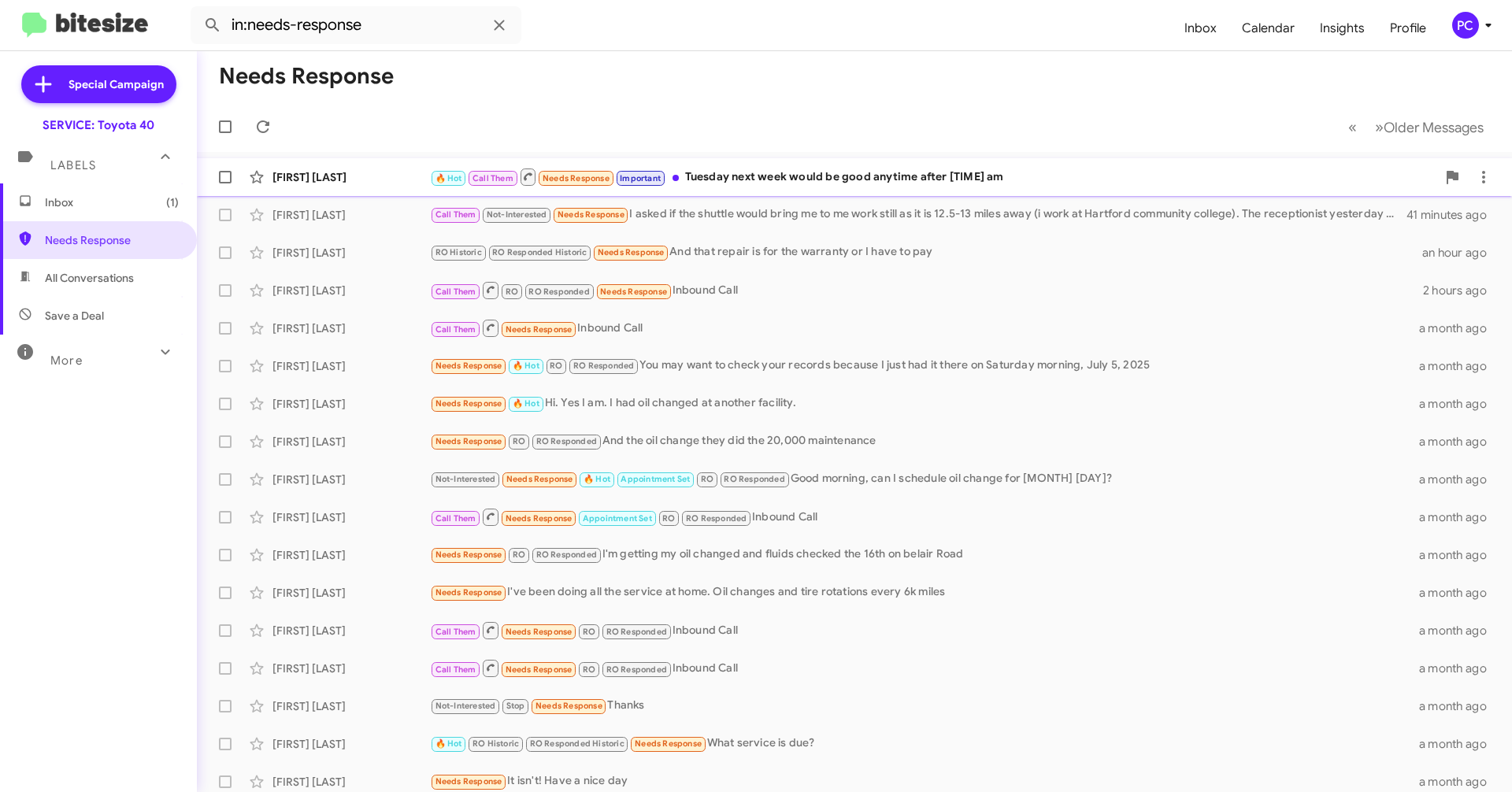 click on "[FIRST] [LAST]" 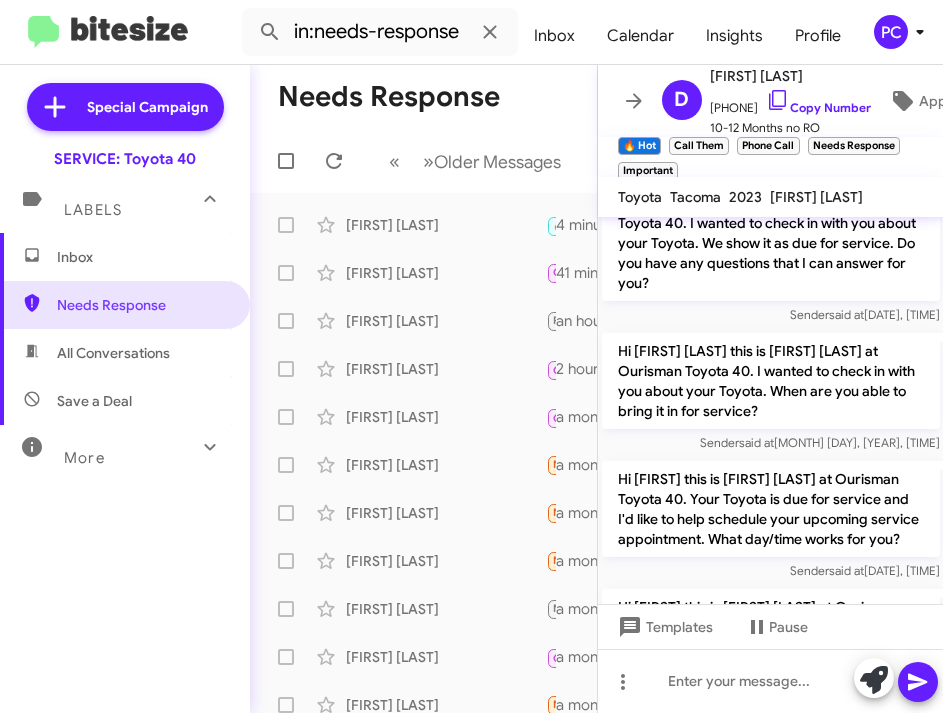 scroll, scrollTop: 1517, scrollLeft: 0, axis: vertical 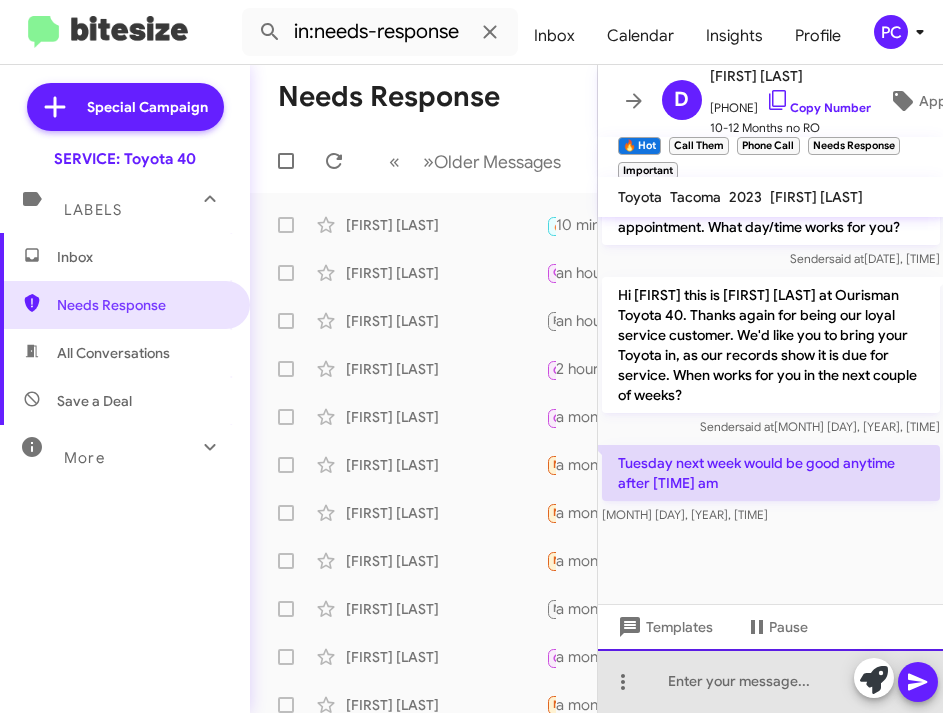 click 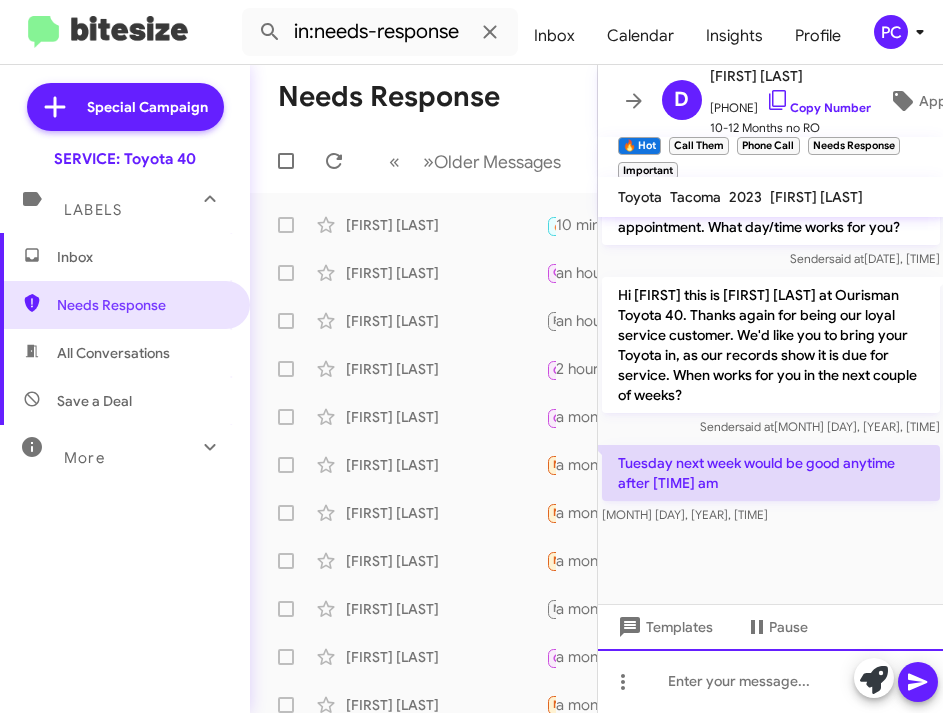 type 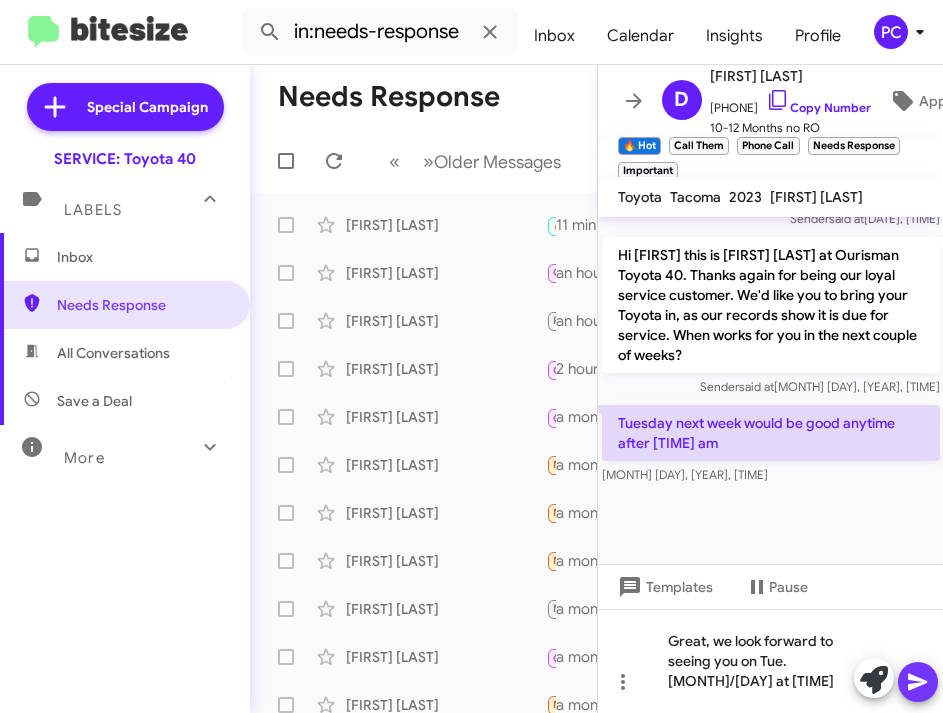 click 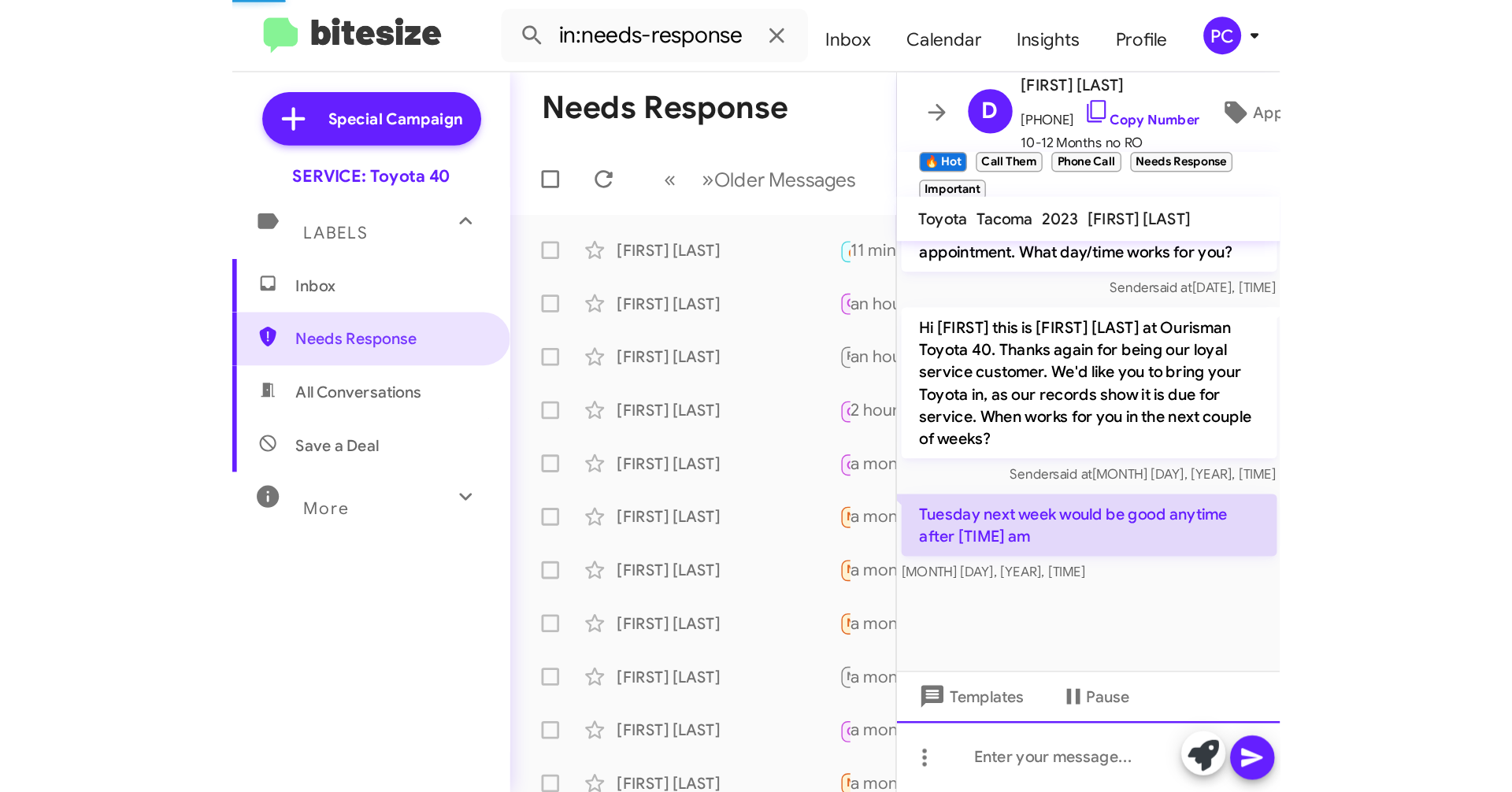 scroll, scrollTop: 0, scrollLeft: 0, axis: both 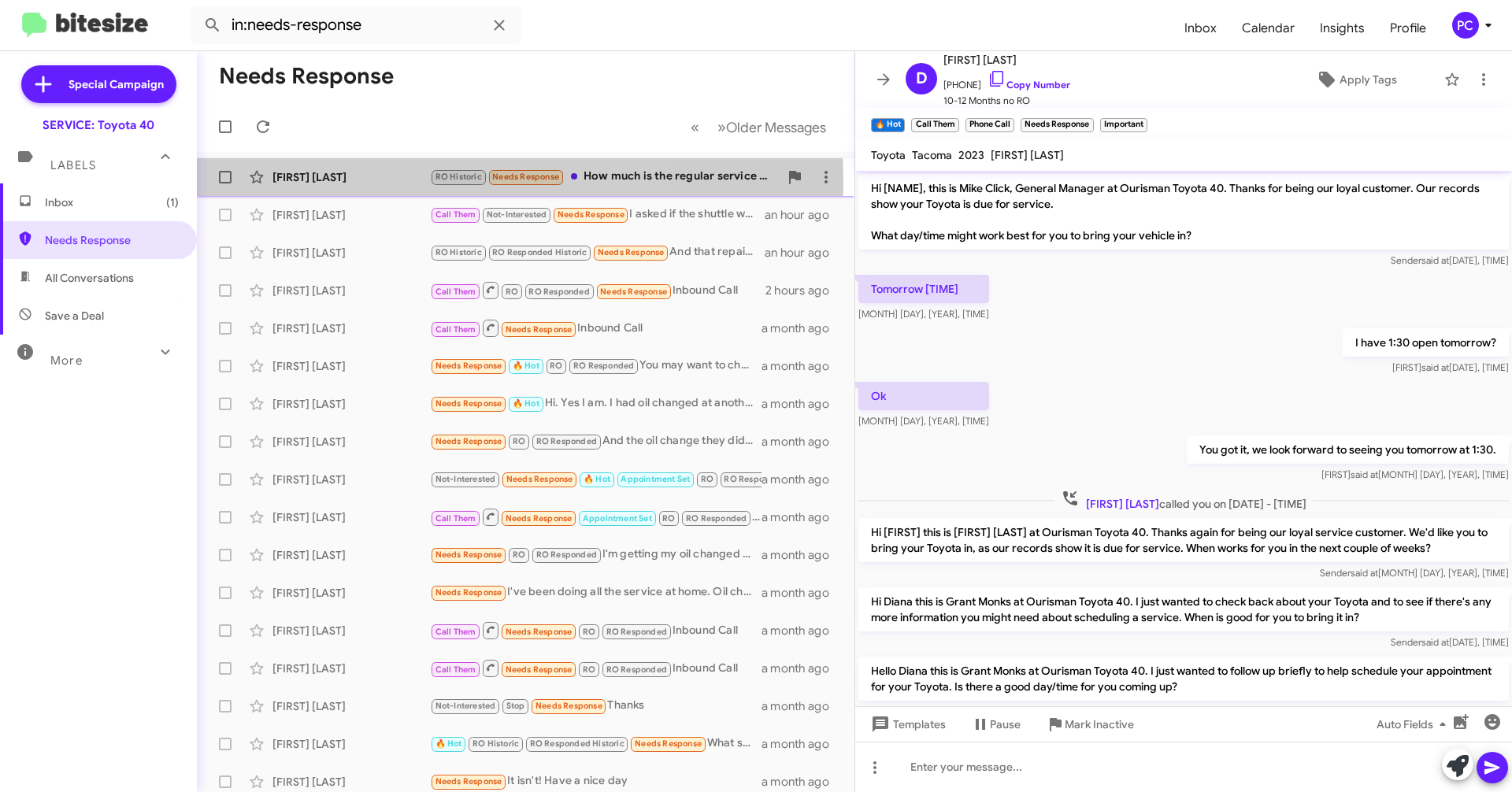click on "[FIRST] [LAST]" 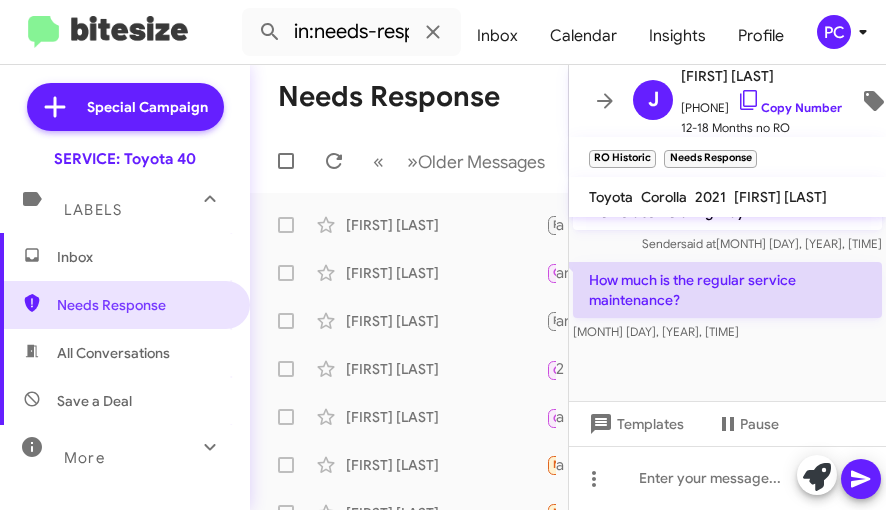 scroll, scrollTop: 1608, scrollLeft: 0, axis: vertical 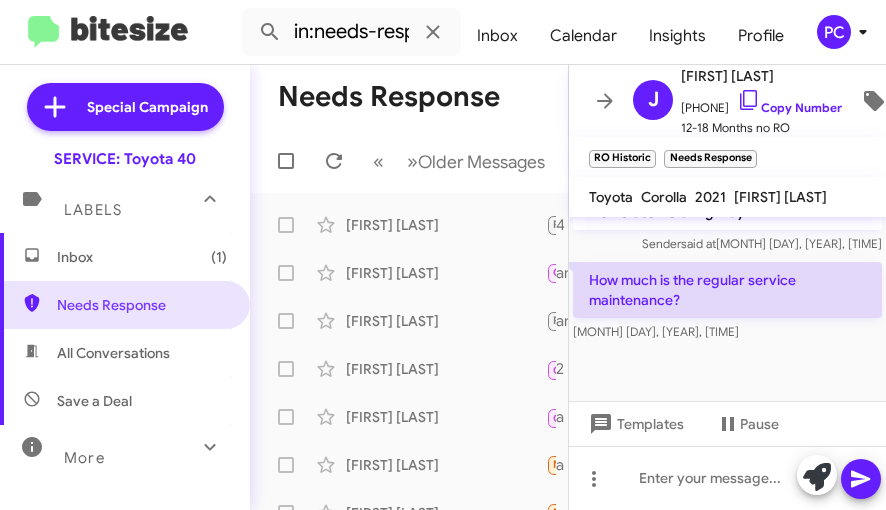 click on "Inbox  (1)" at bounding box center [142, 257] 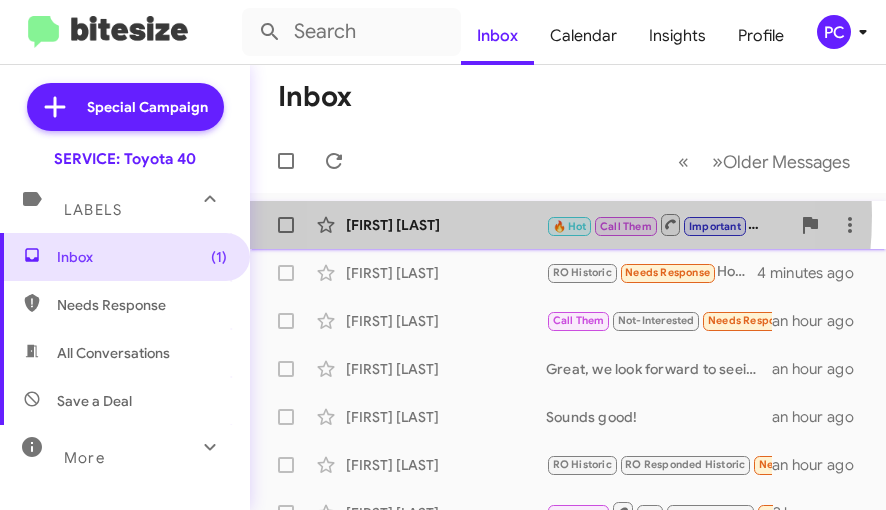 click on "[FIRST] [LAST]" 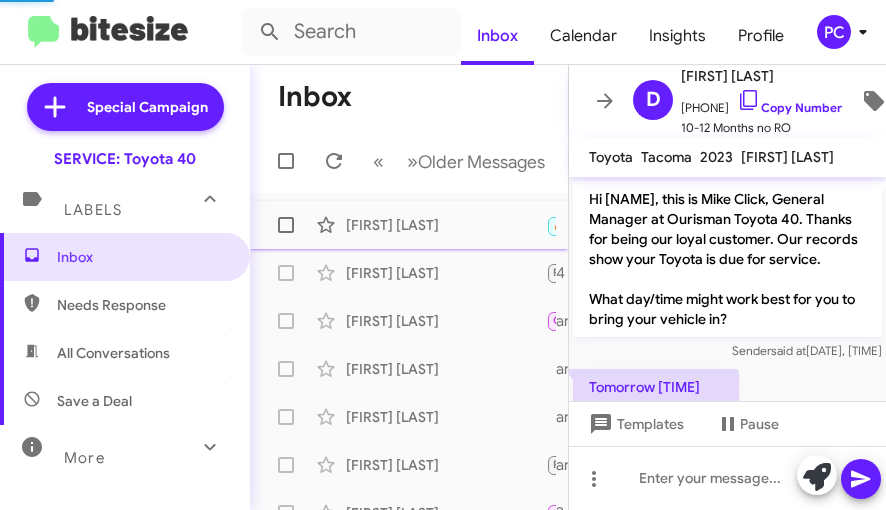 scroll, scrollTop: 1886, scrollLeft: 0, axis: vertical 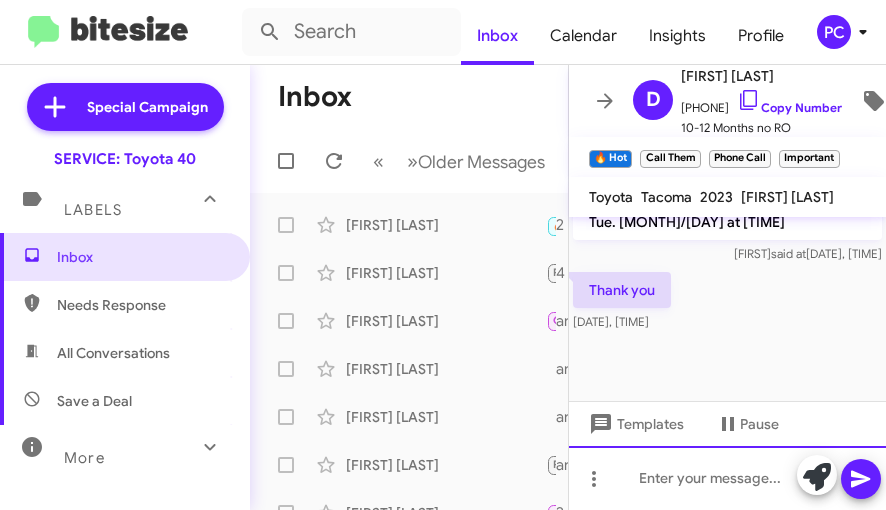 click 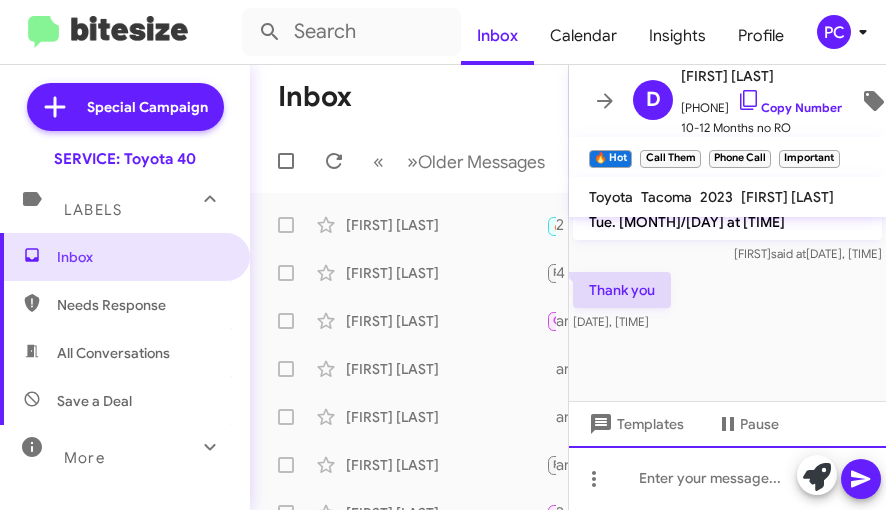 type 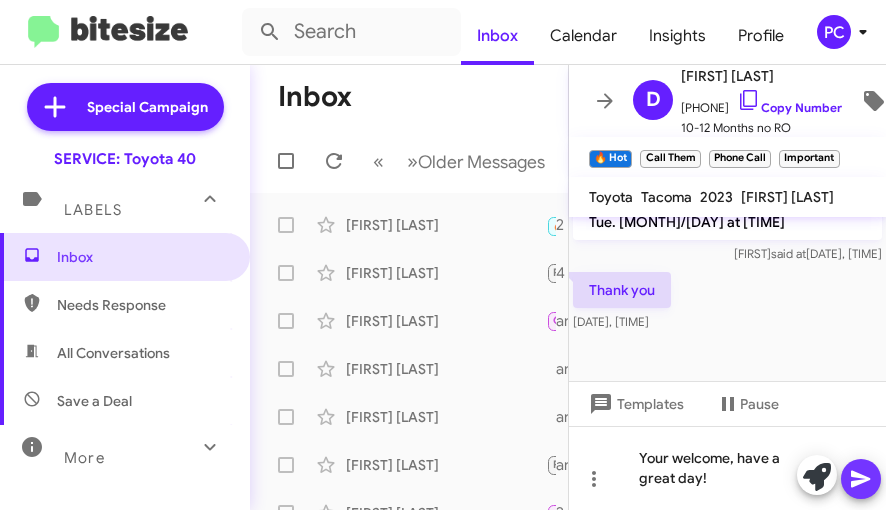 click 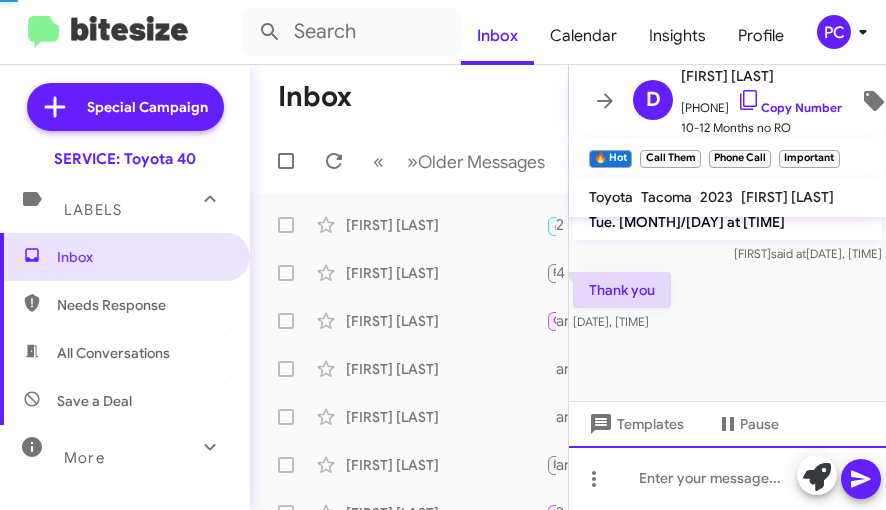 scroll, scrollTop: 0, scrollLeft: 0, axis: both 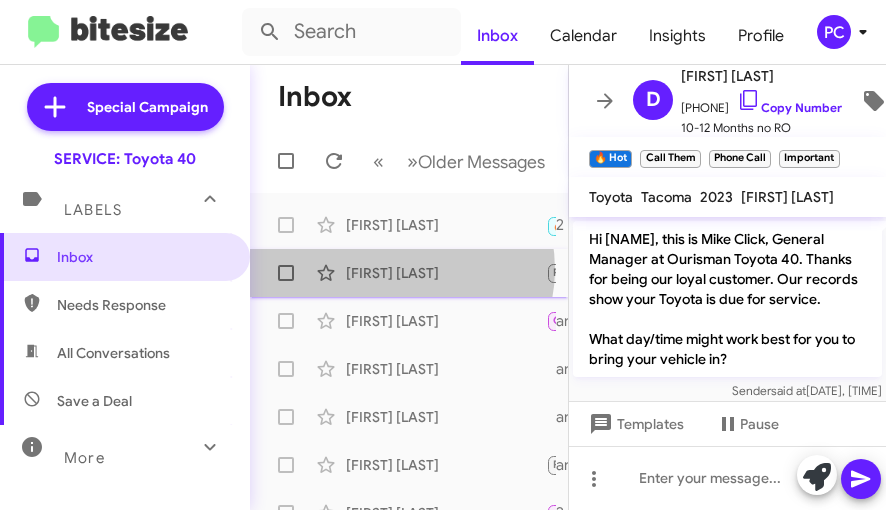 click on "[FIRST] [LAST]" 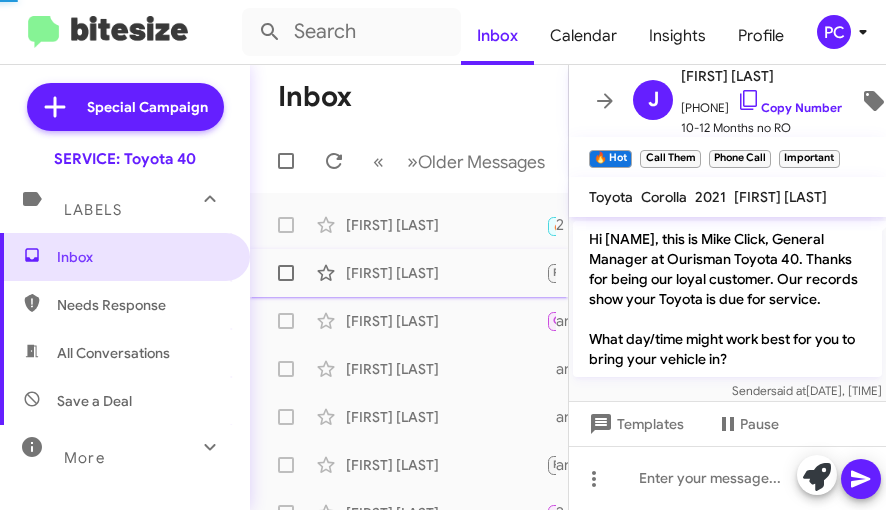 scroll, scrollTop: 1608, scrollLeft: 0, axis: vertical 